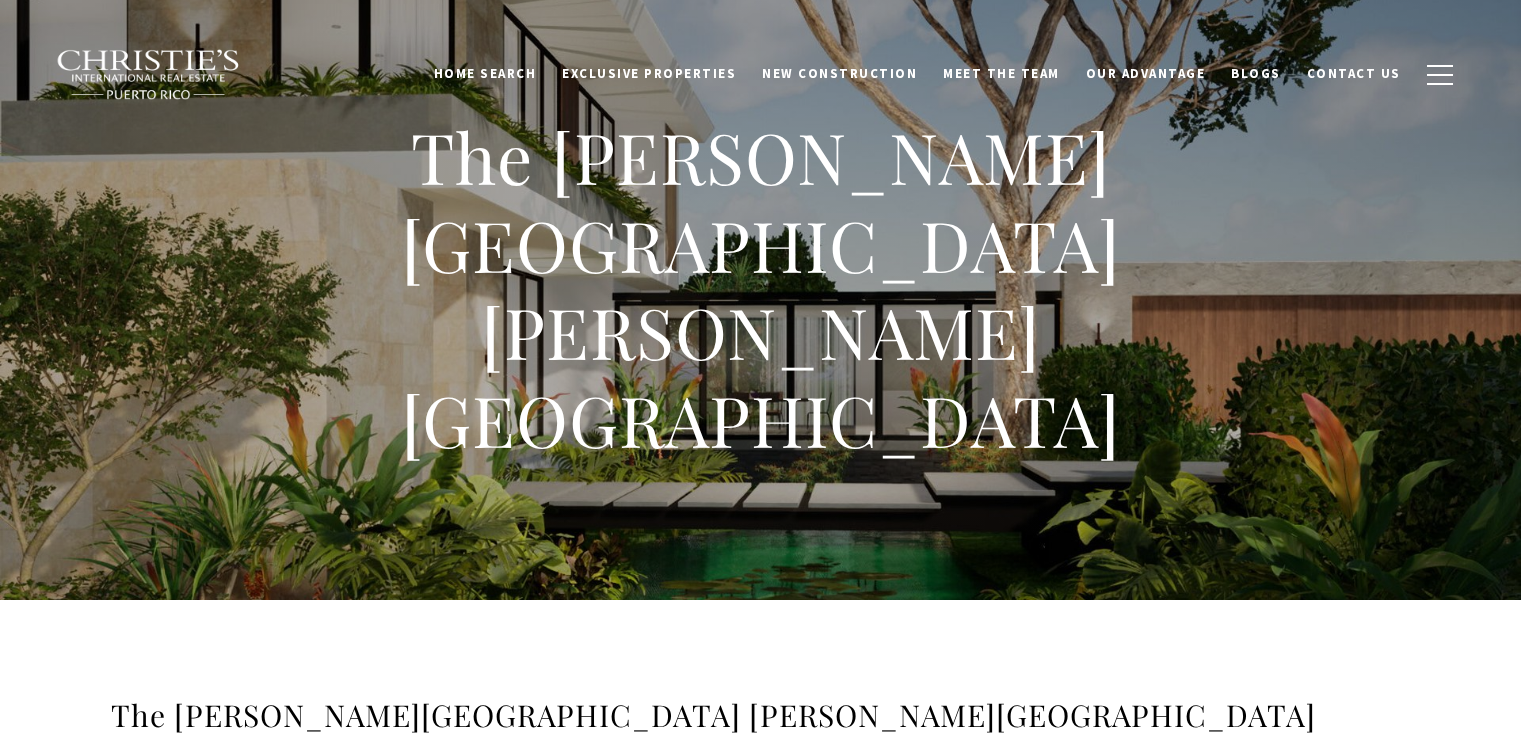 scroll, scrollTop: 0, scrollLeft: 0, axis: both 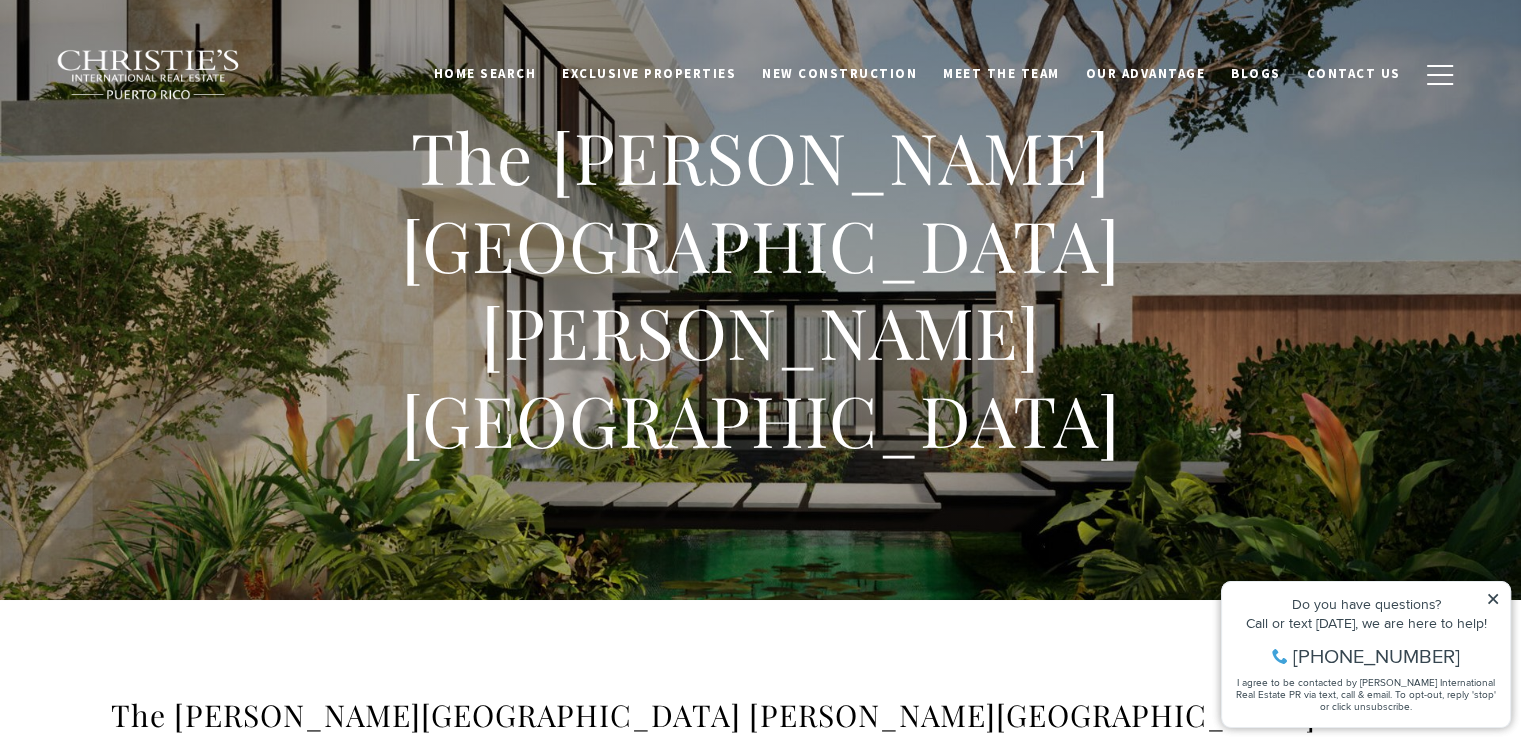 drag, startPoint x: 1494, startPoint y: 596, endPoint x: 2234, endPoint y: 1148, distance: 923.2031 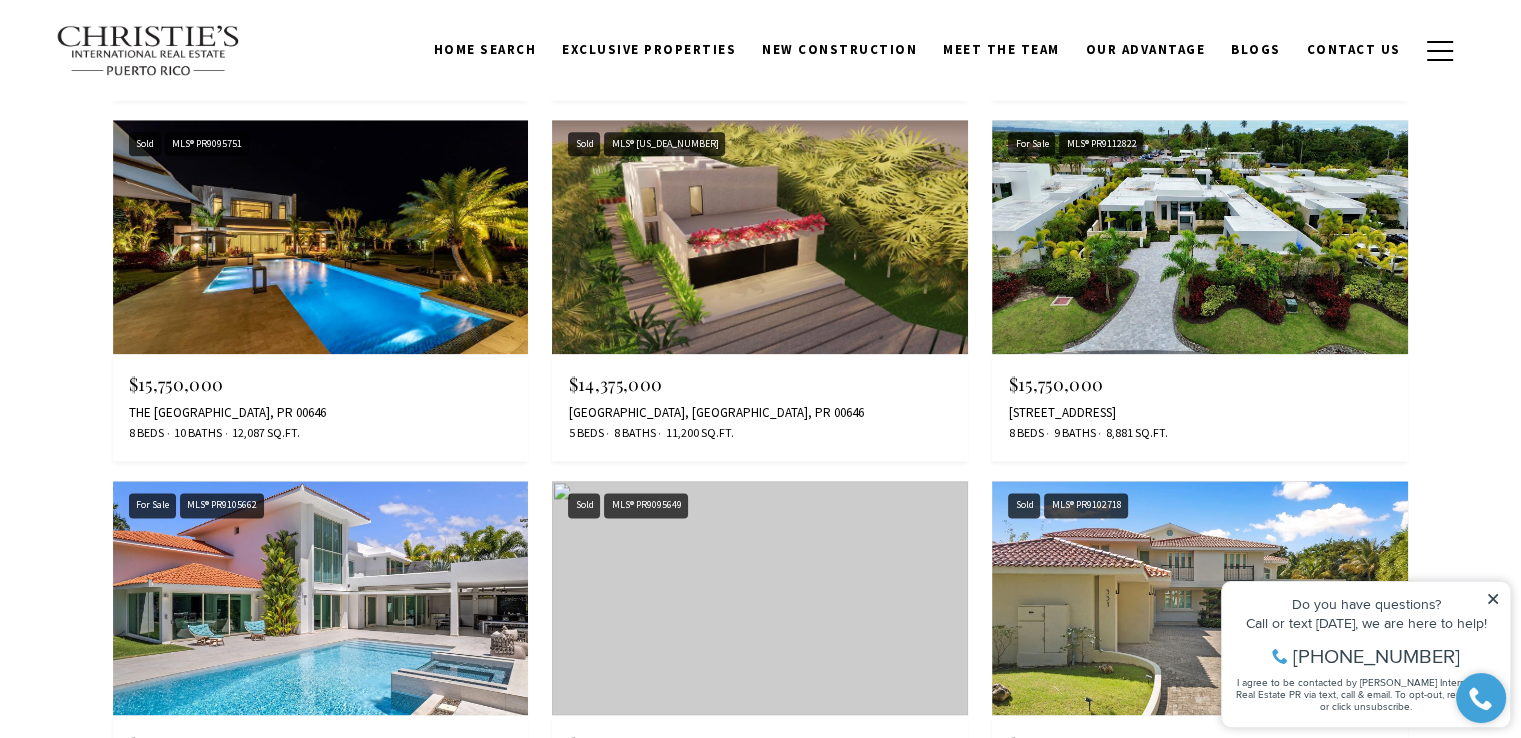 scroll, scrollTop: 2400, scrollLeft: 0, axis: vertical 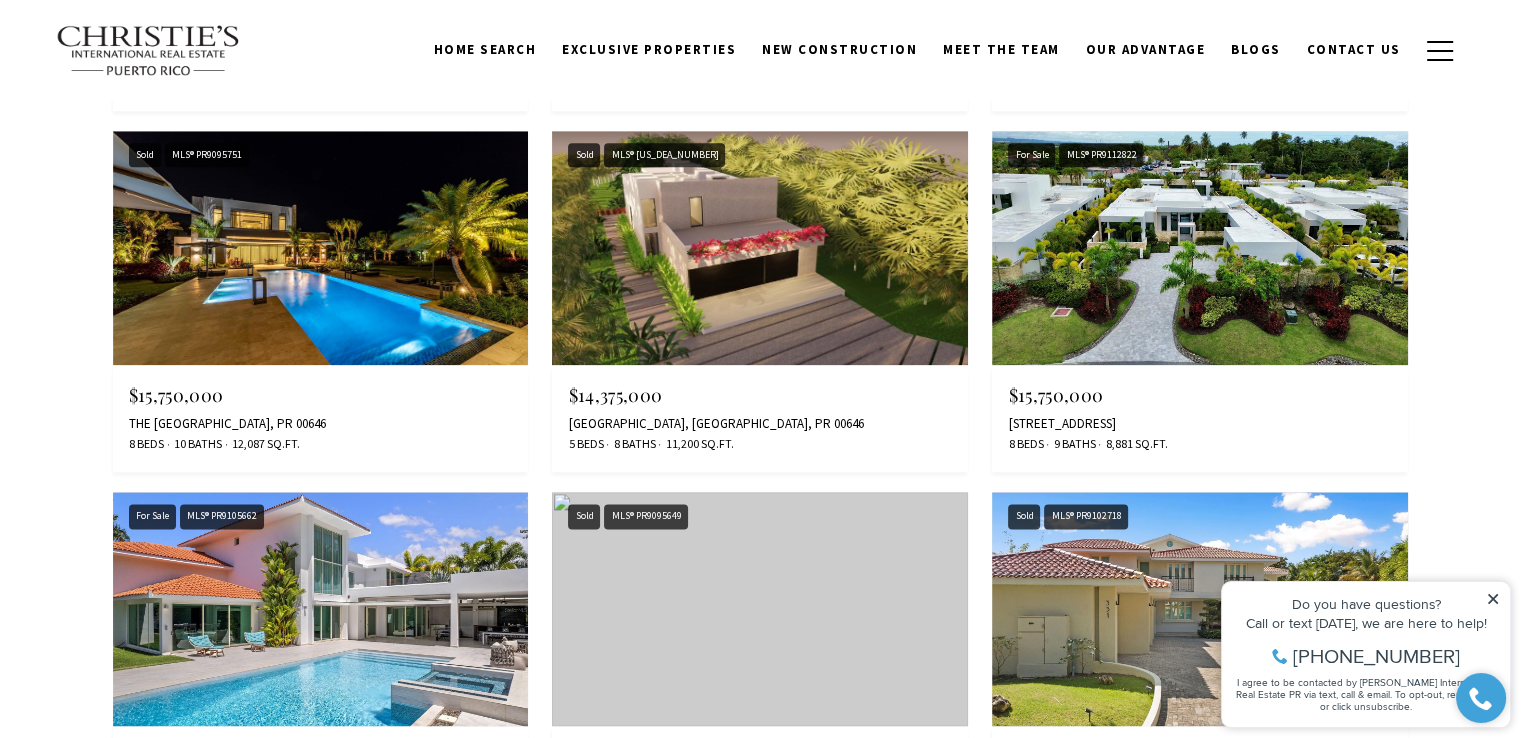 click at bounding box center (760, 248) 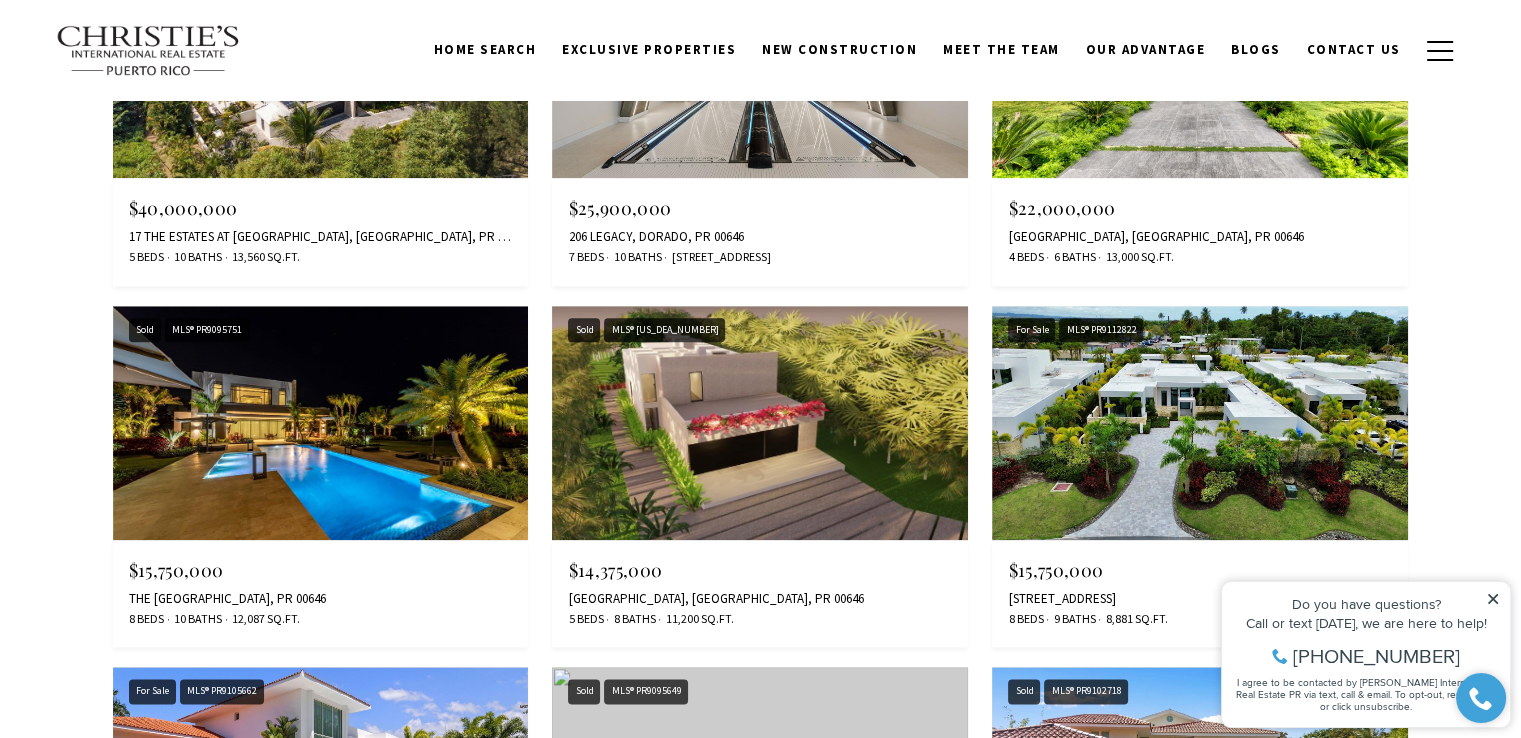 scroll, scrollTop: 2000, scrollLeft: 0, axis: vertical 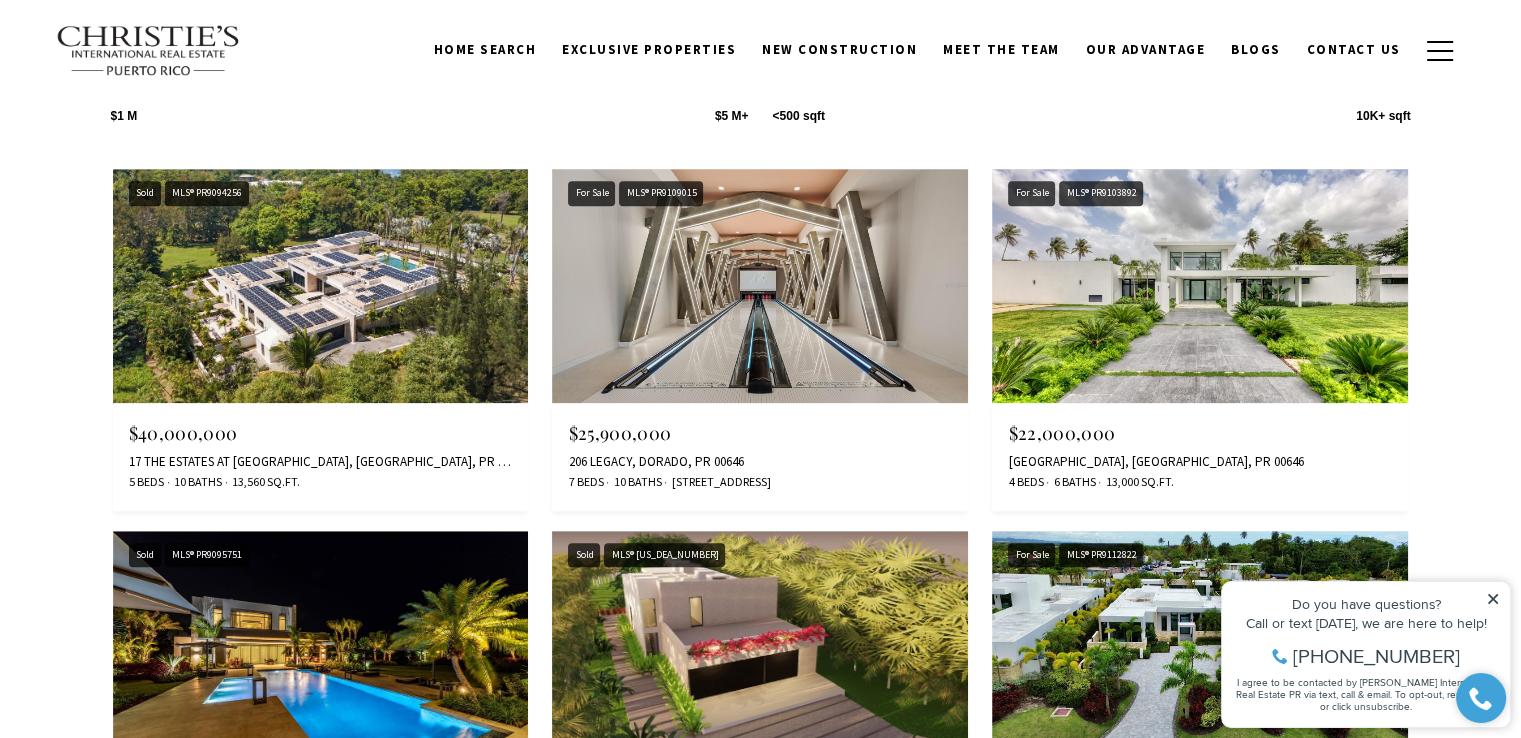 click at bounding box center (1200, 286) 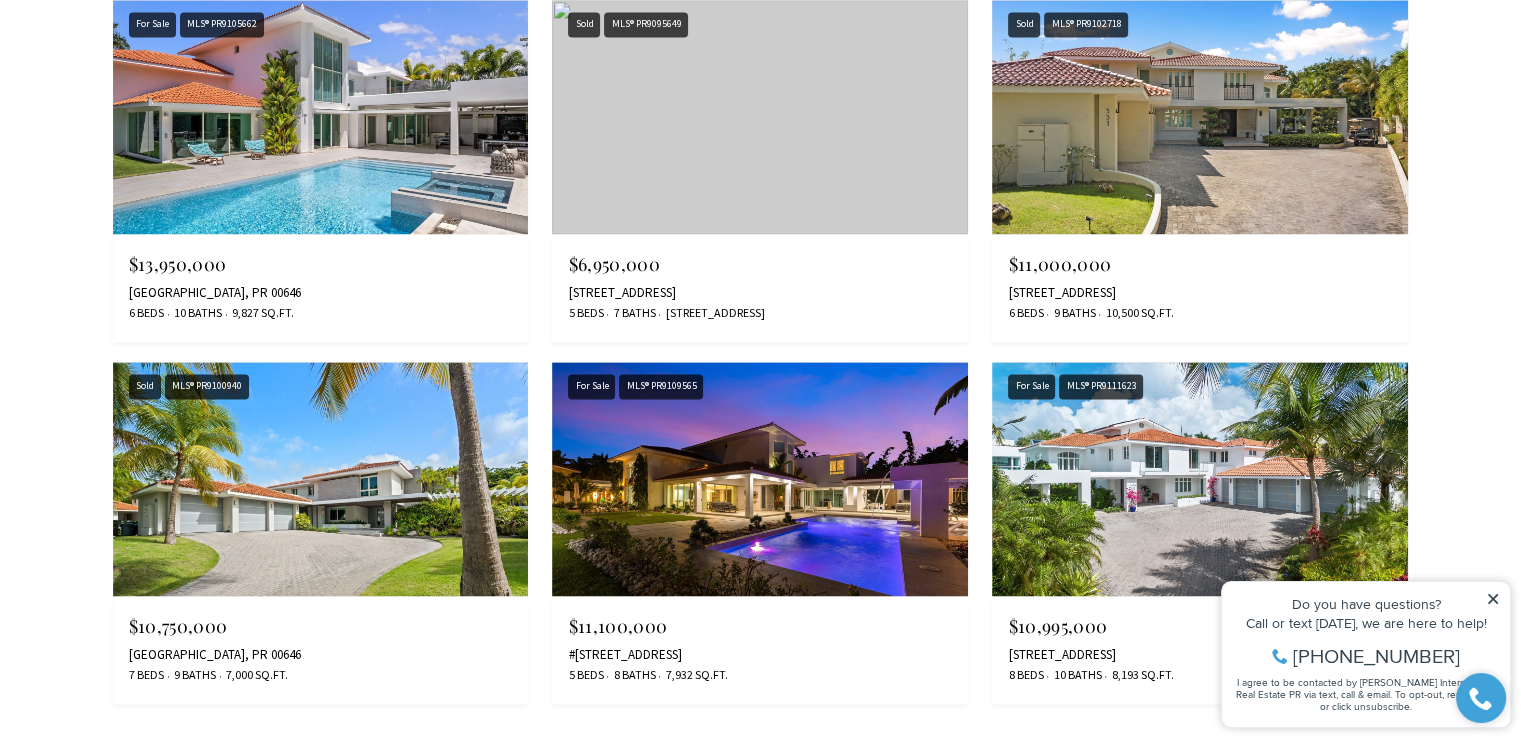 scroll, scrollTop: 2900, scrollLeft: 0, axis: vertical 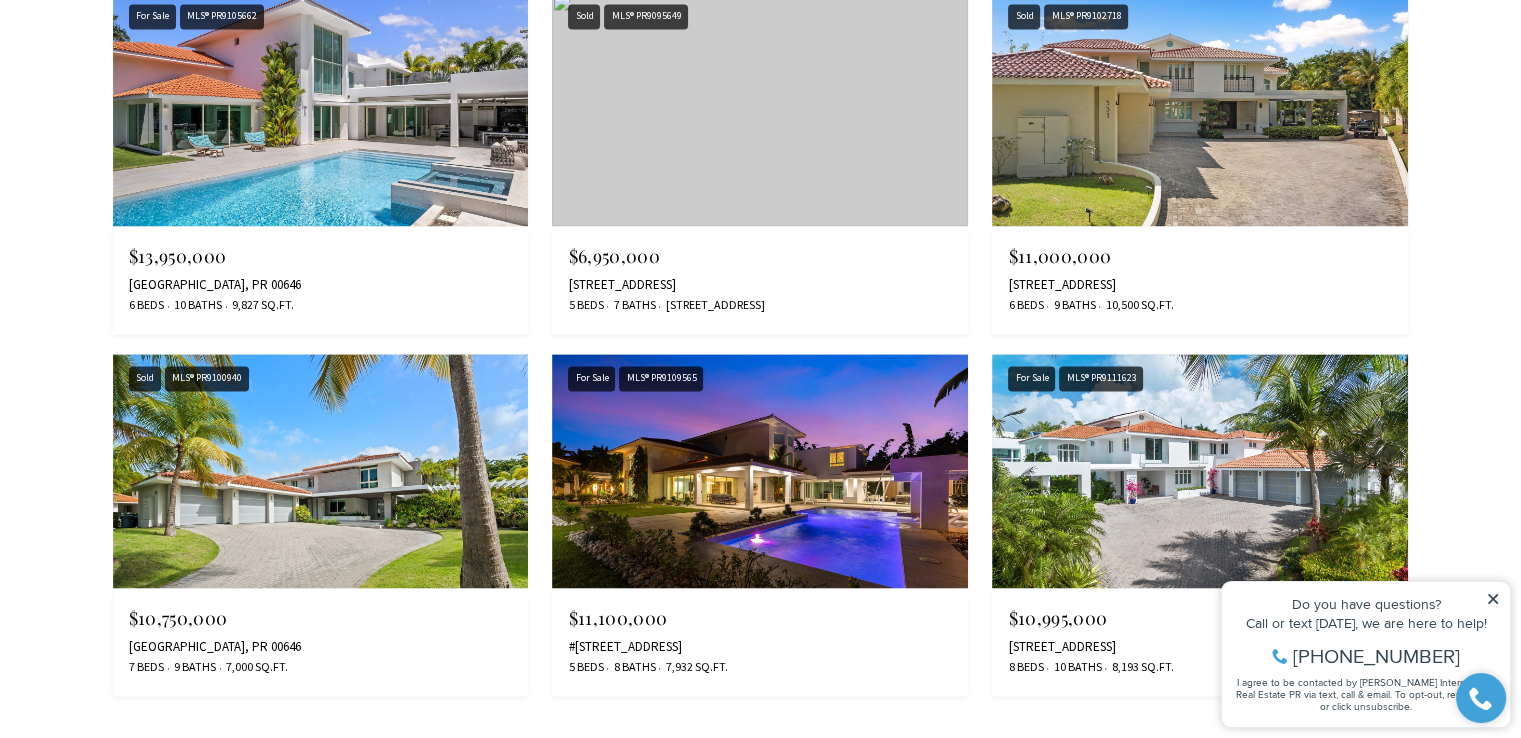 click 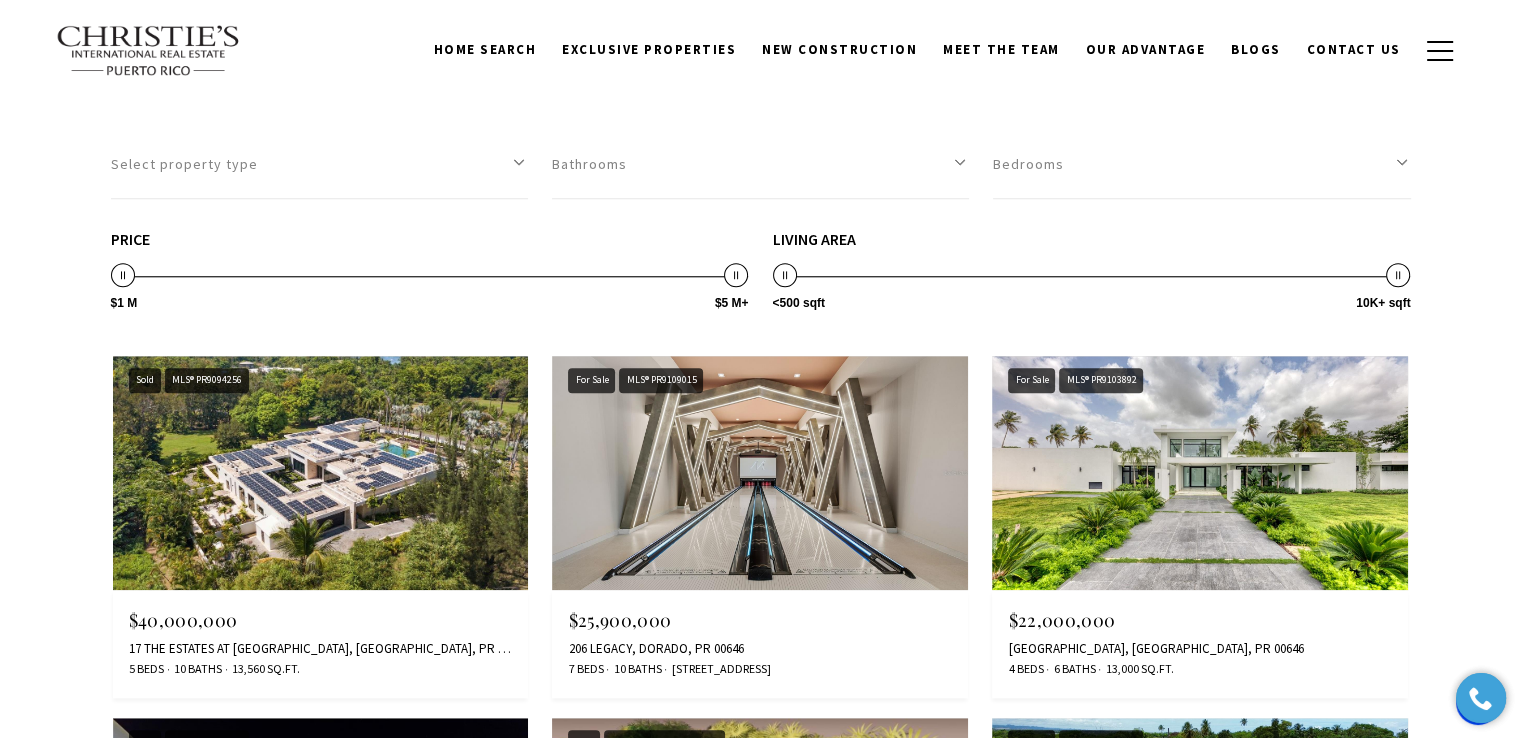 scroll, scrollTop: 1800, scrollLeft: 0, axis: vertical 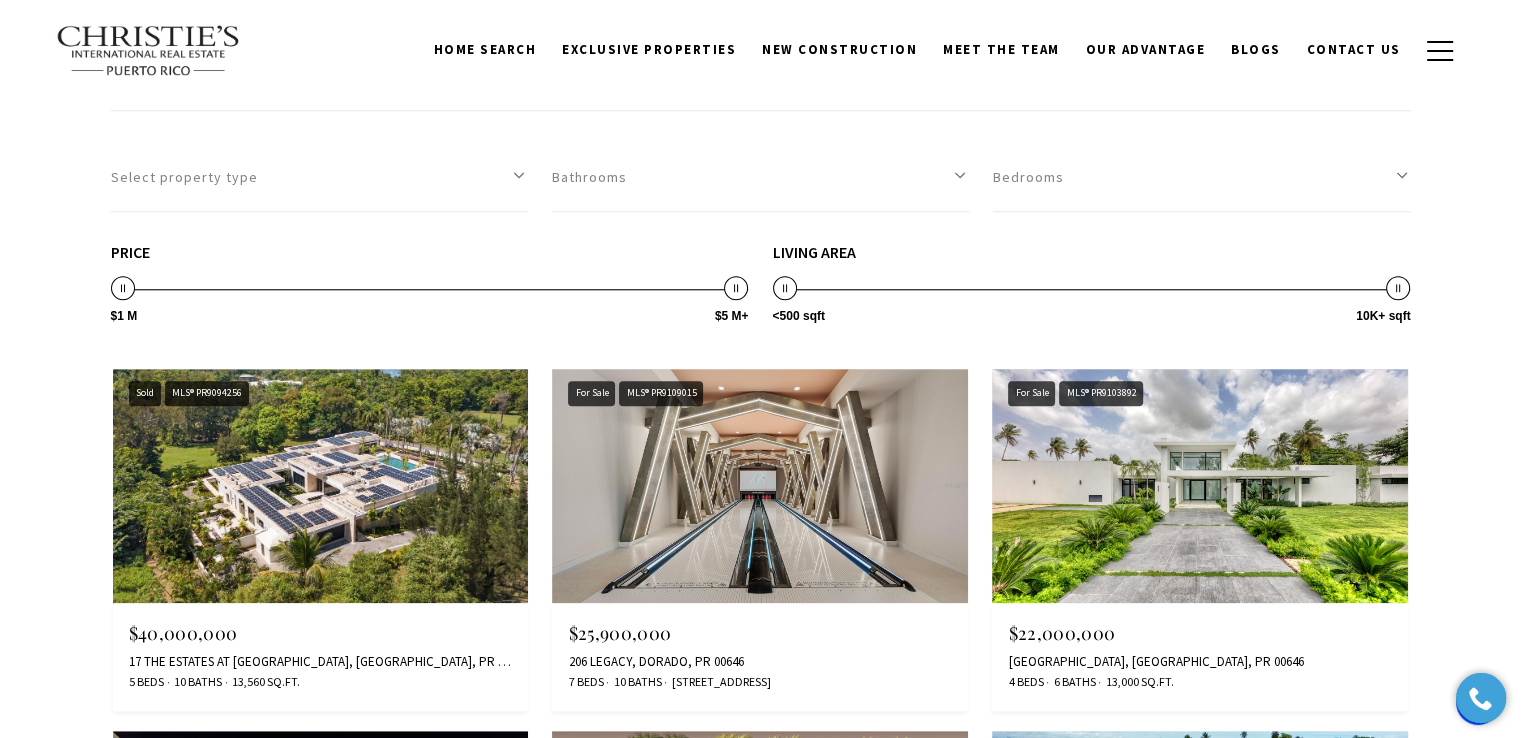 click at bounding box center [760, 486] 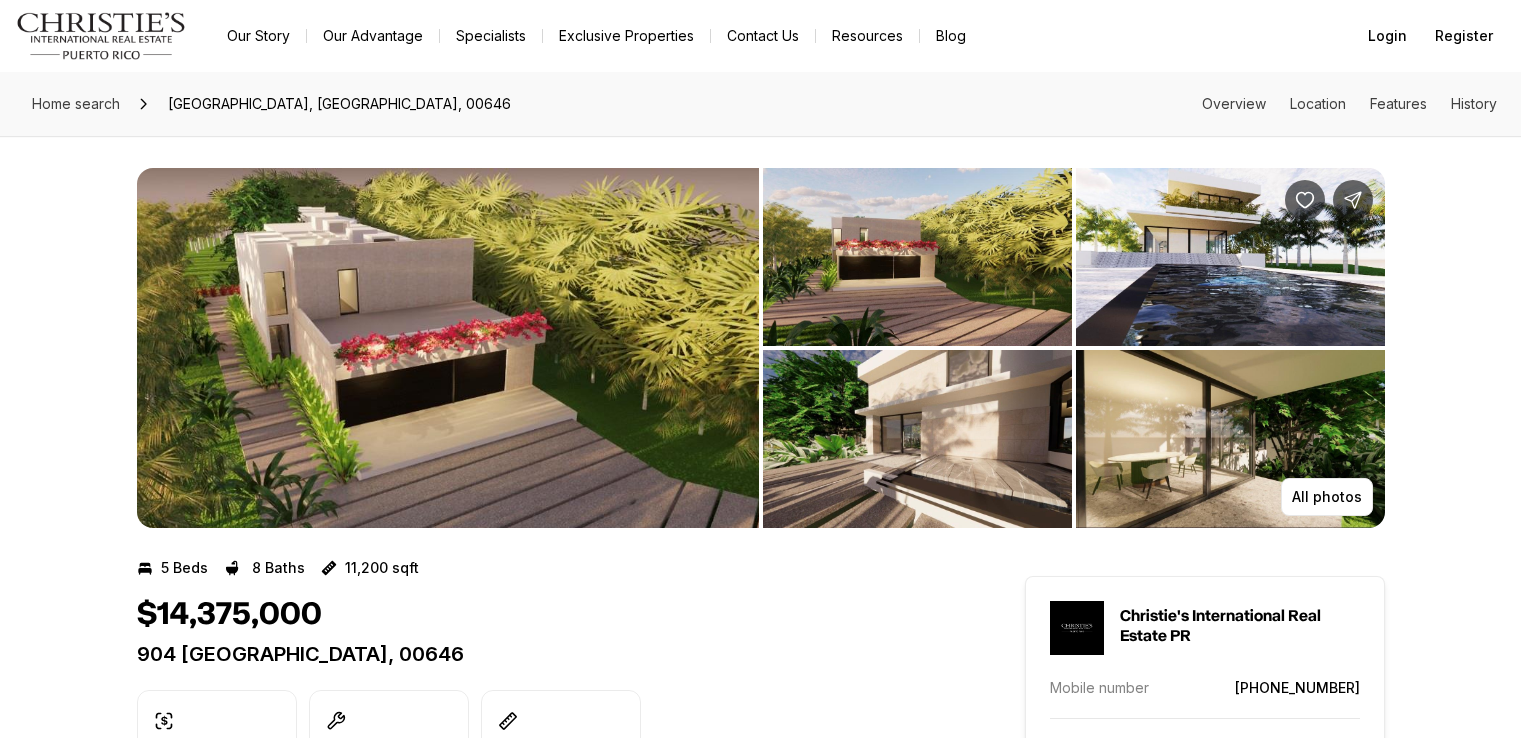 scroll, scrollTop: 0, scrollLeft: 0, axis: both 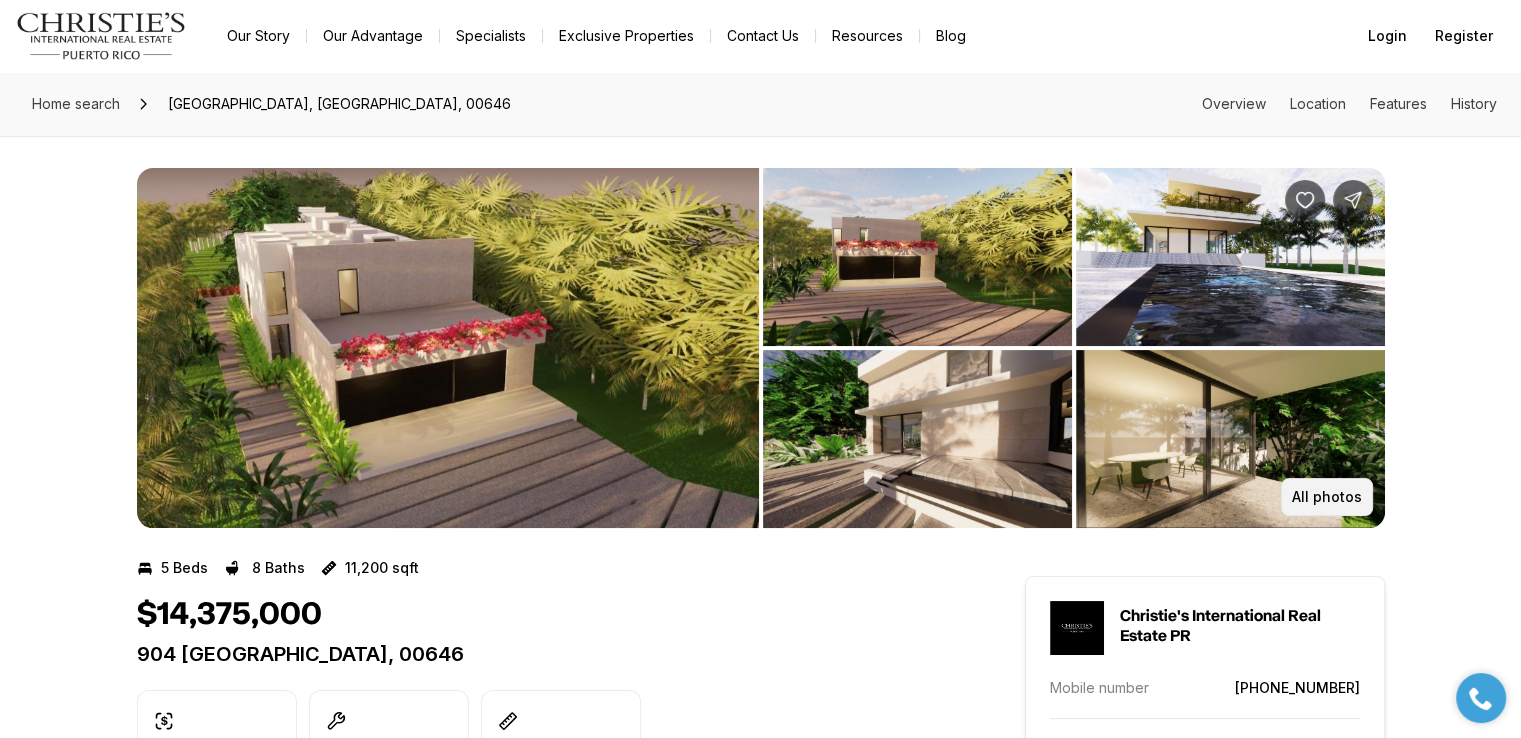 click on "All photos" at bounding box center [1327, 497] 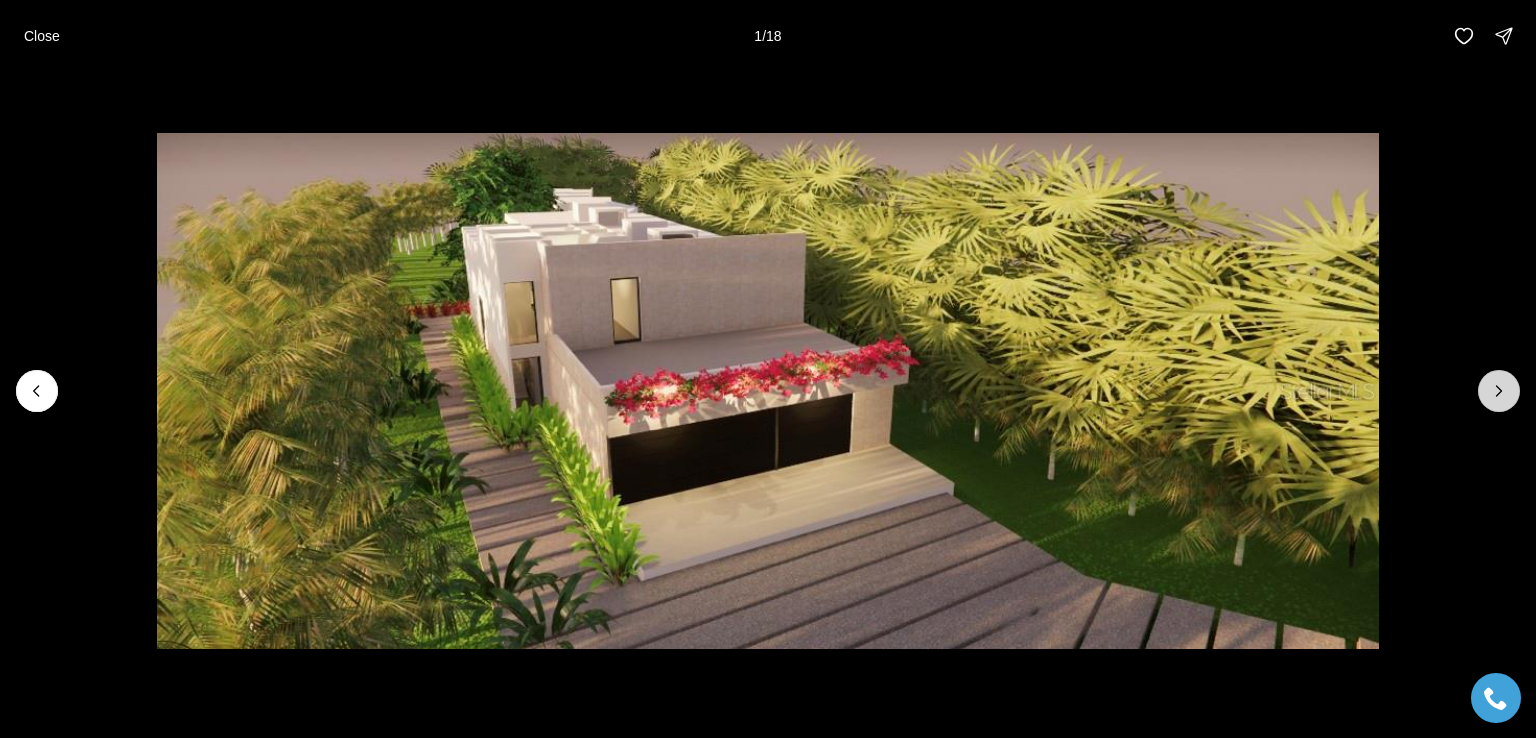 click 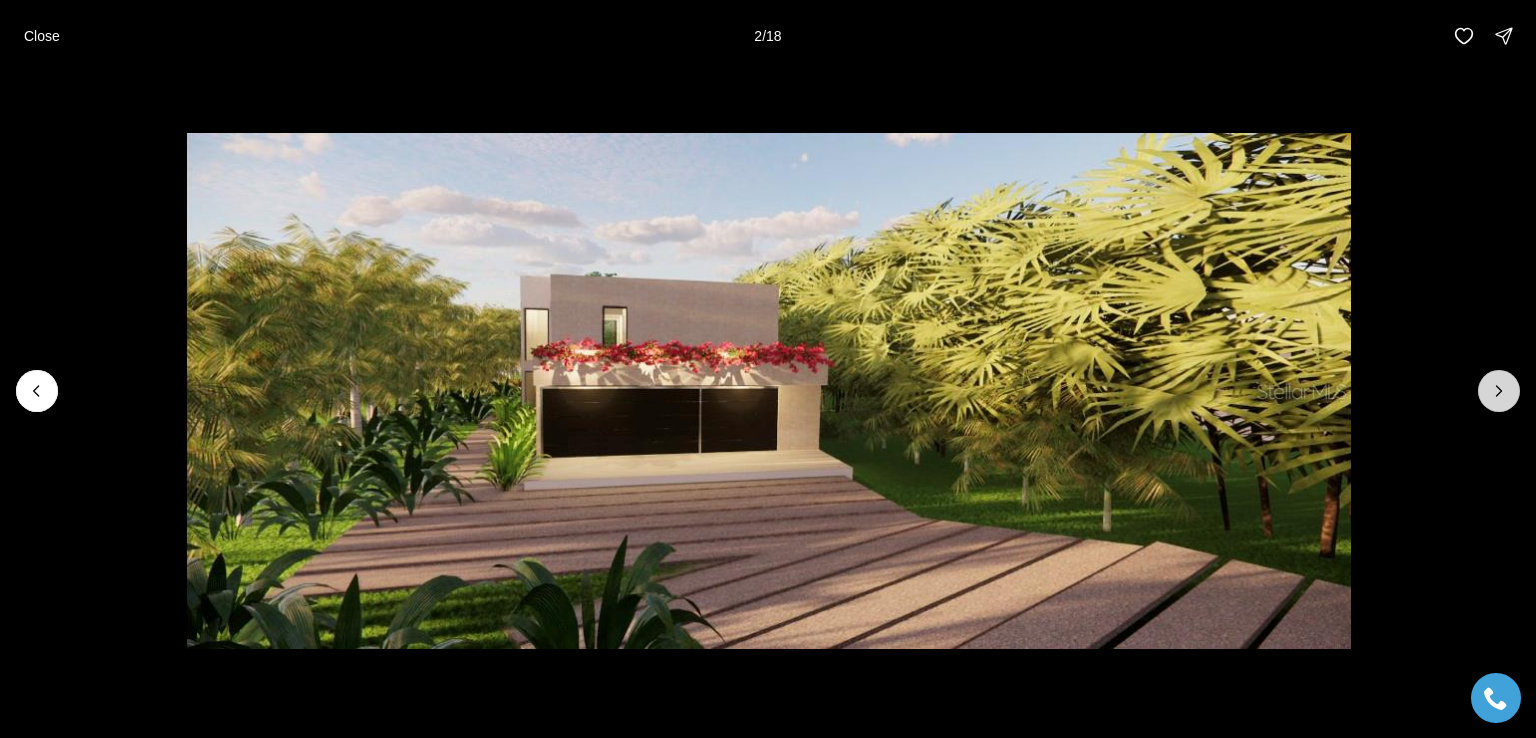 click 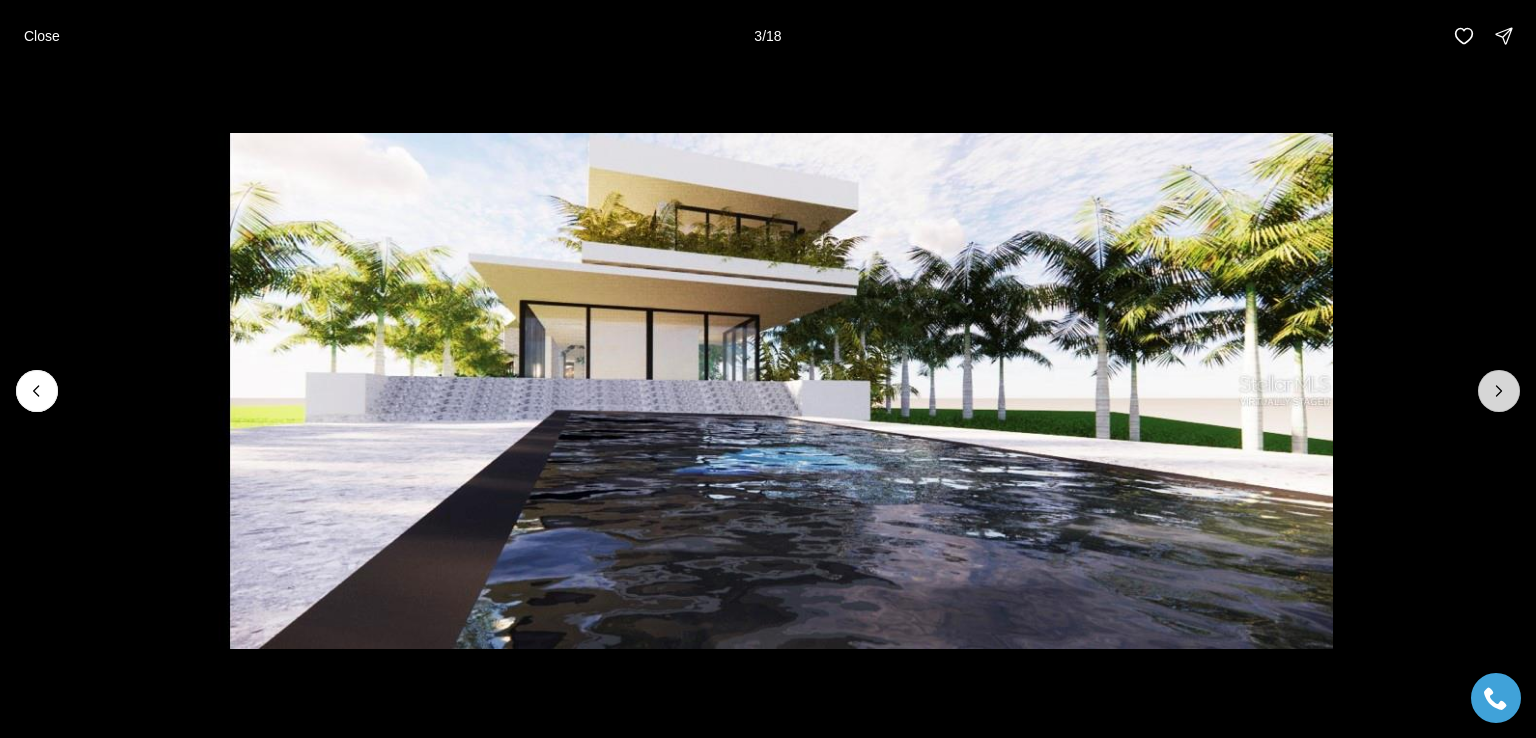 click 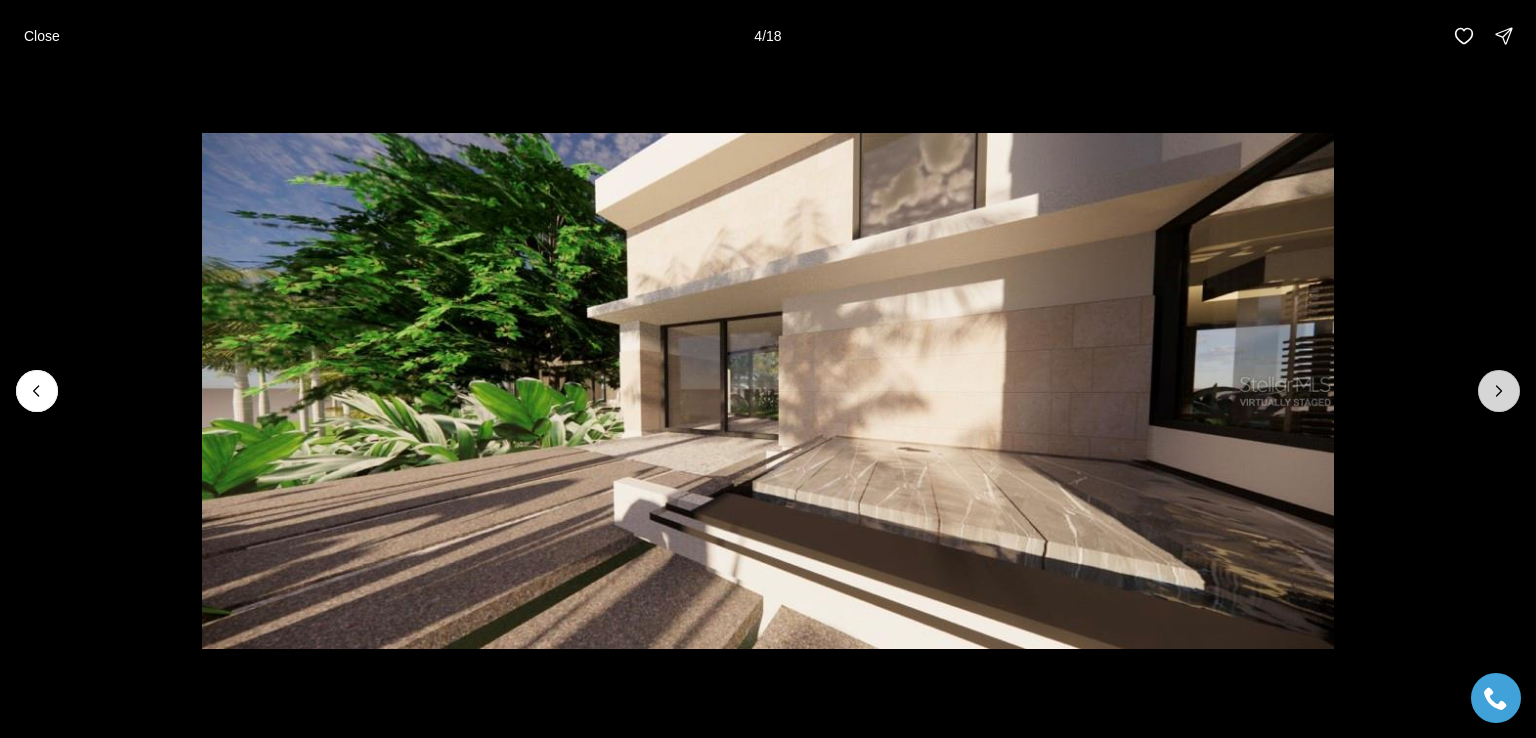 click 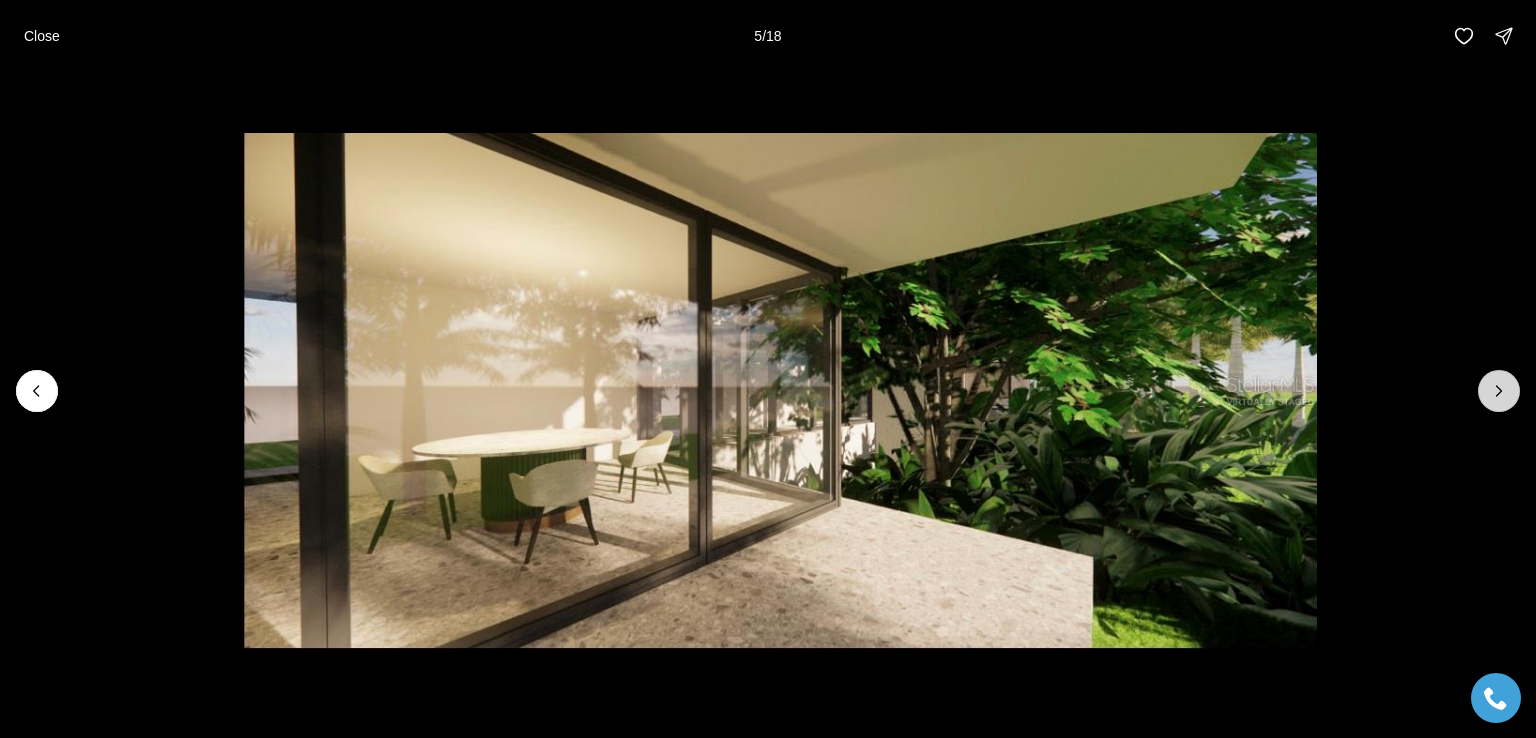click 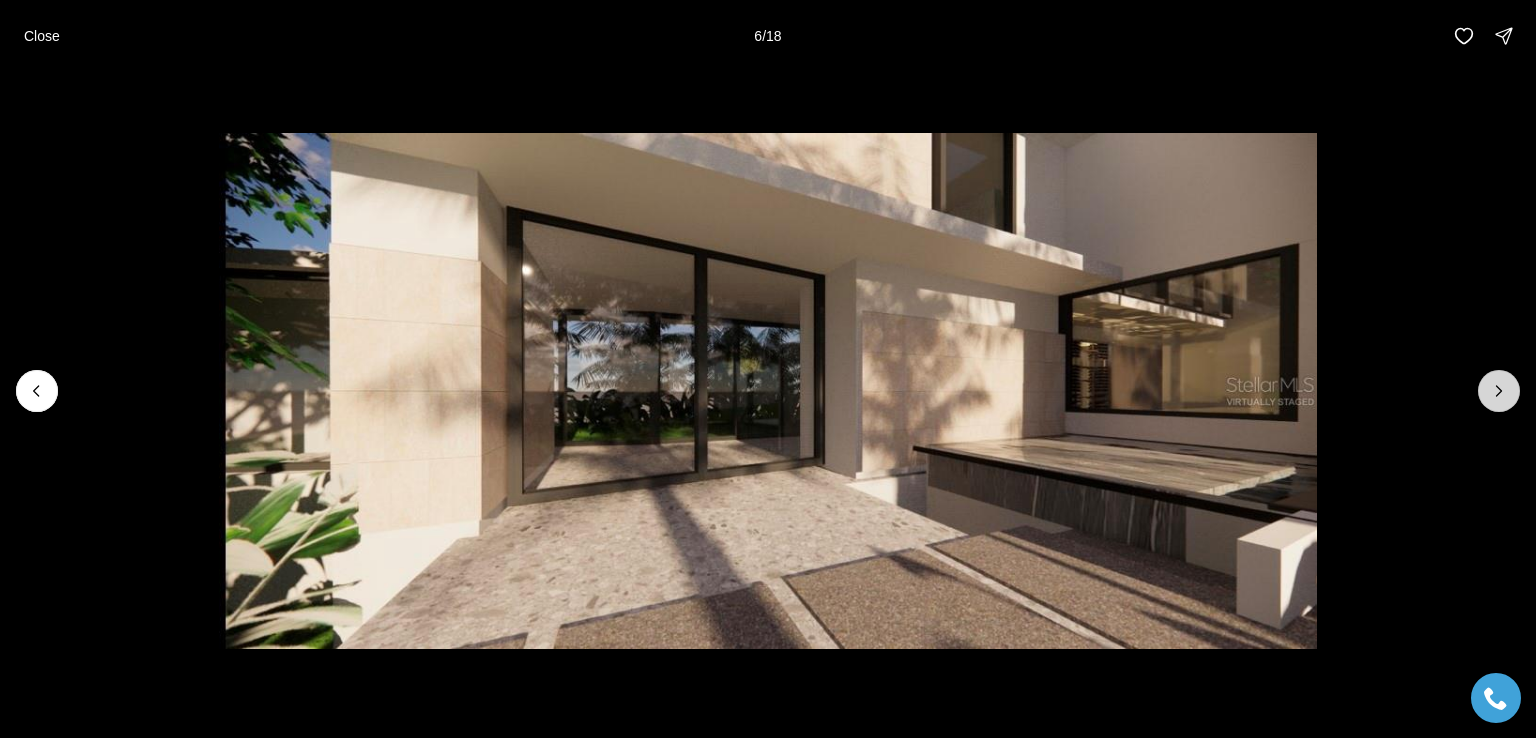 click 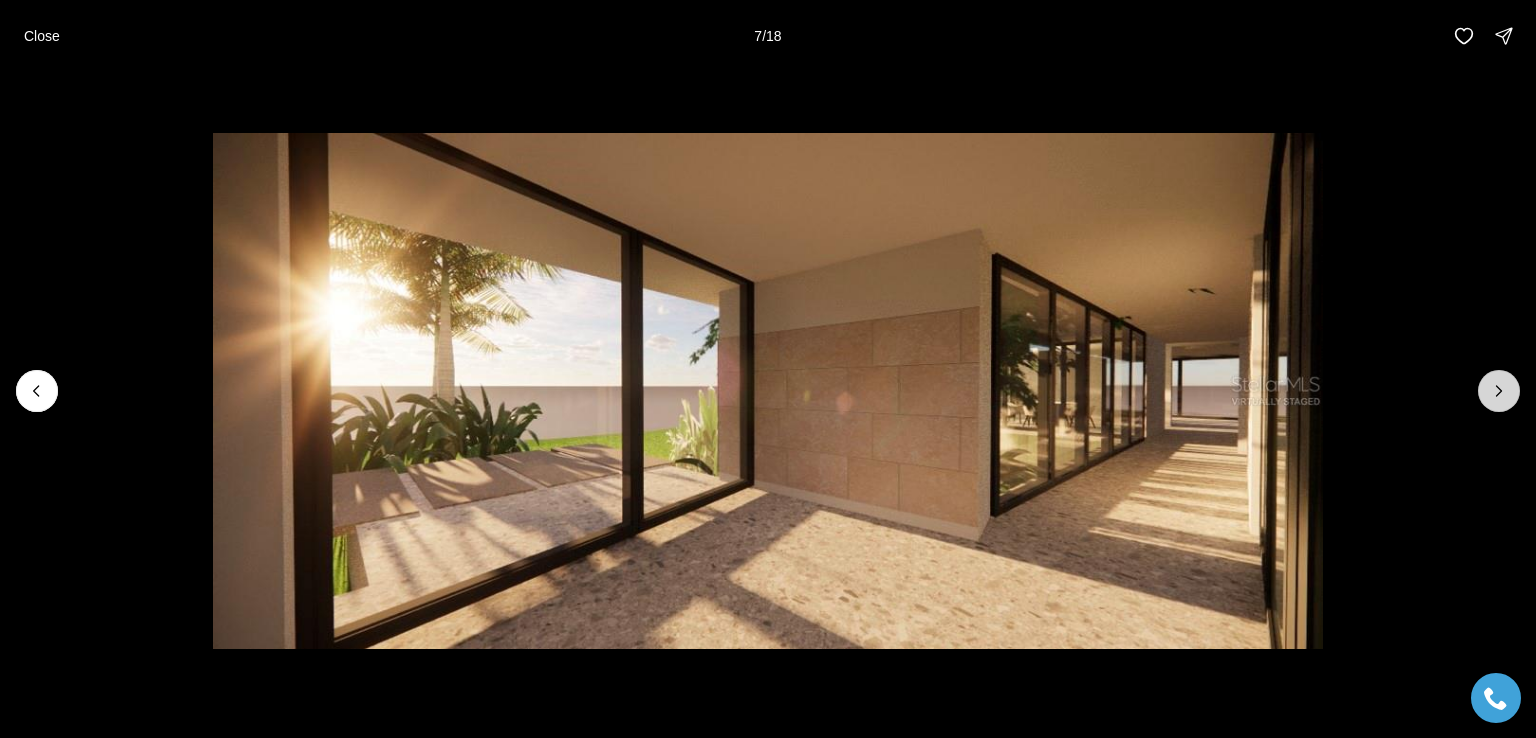 click 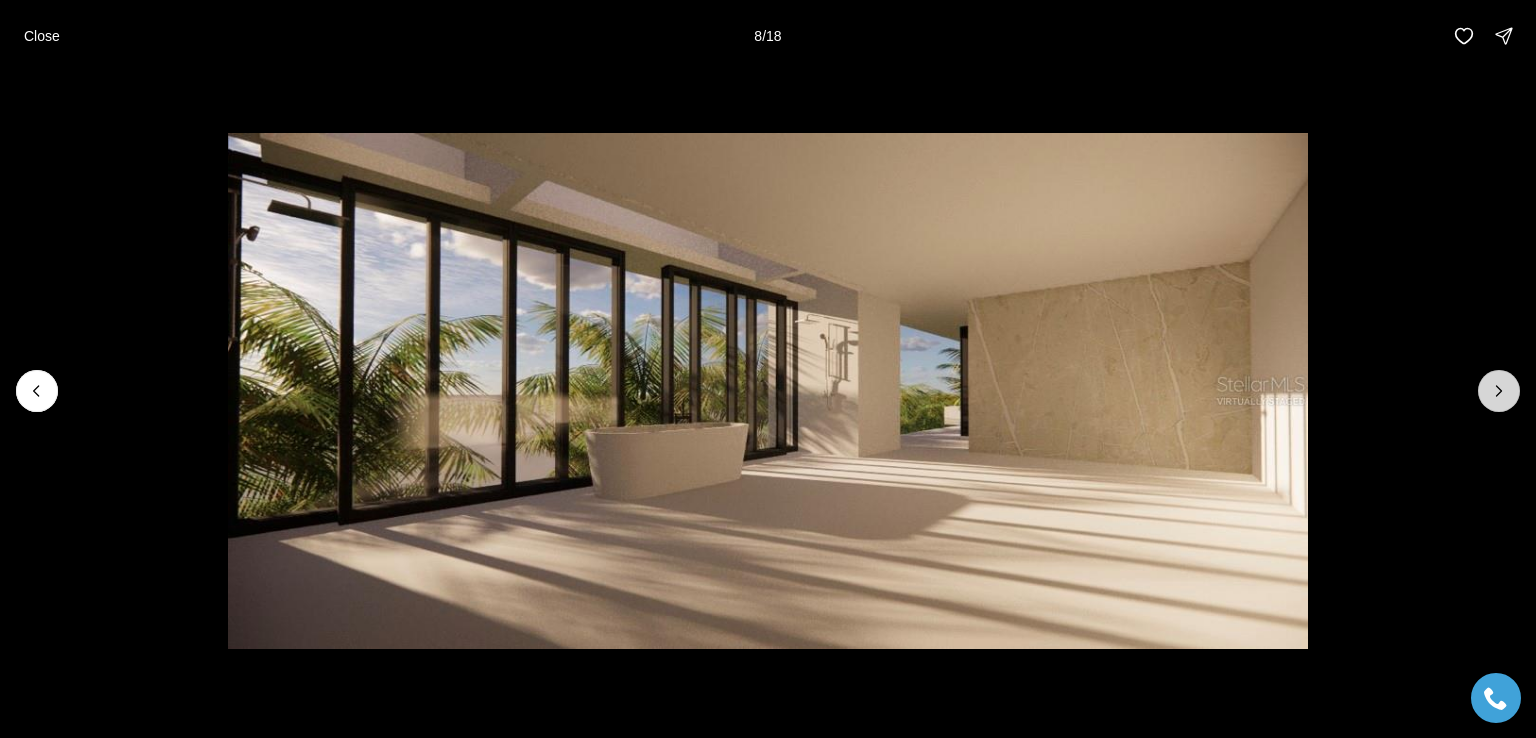 click 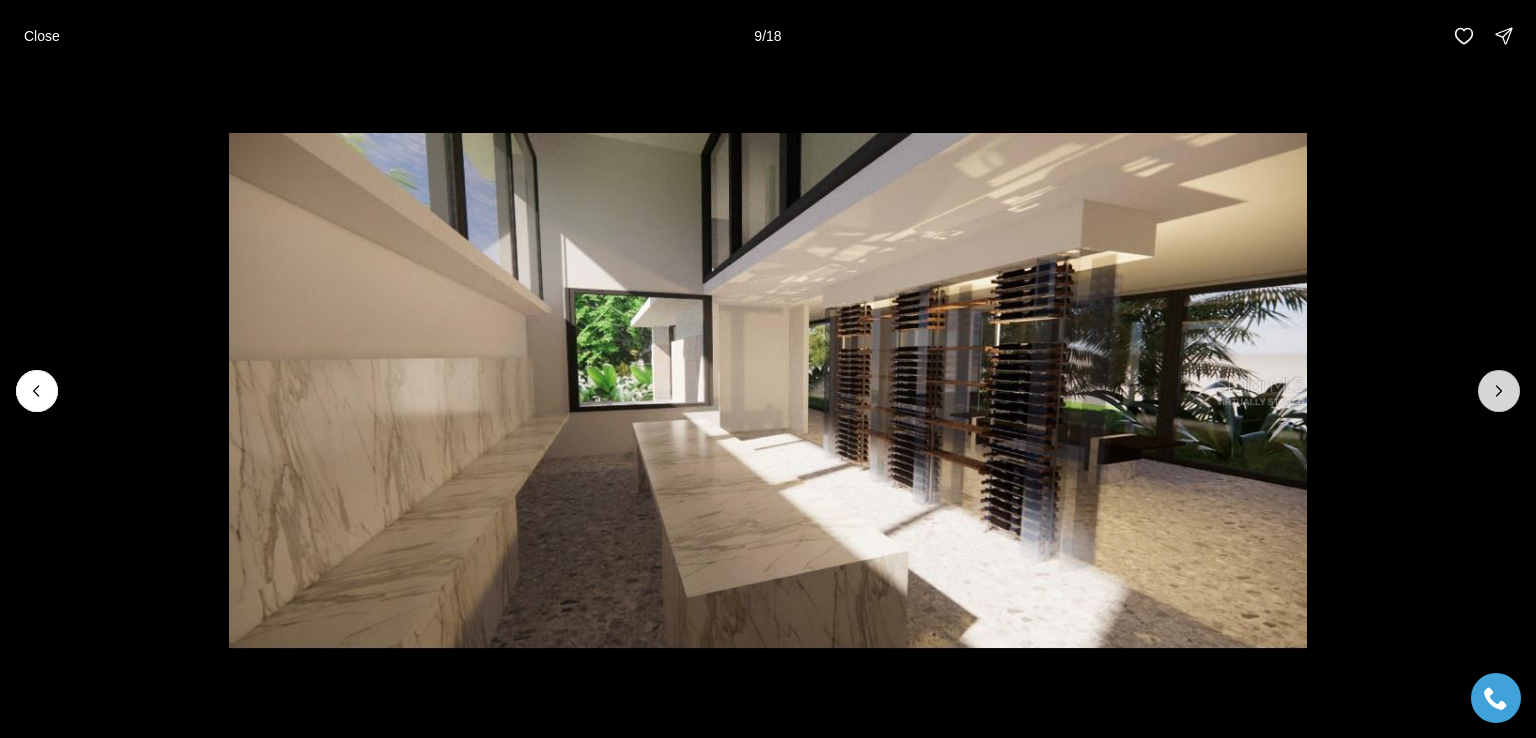 click 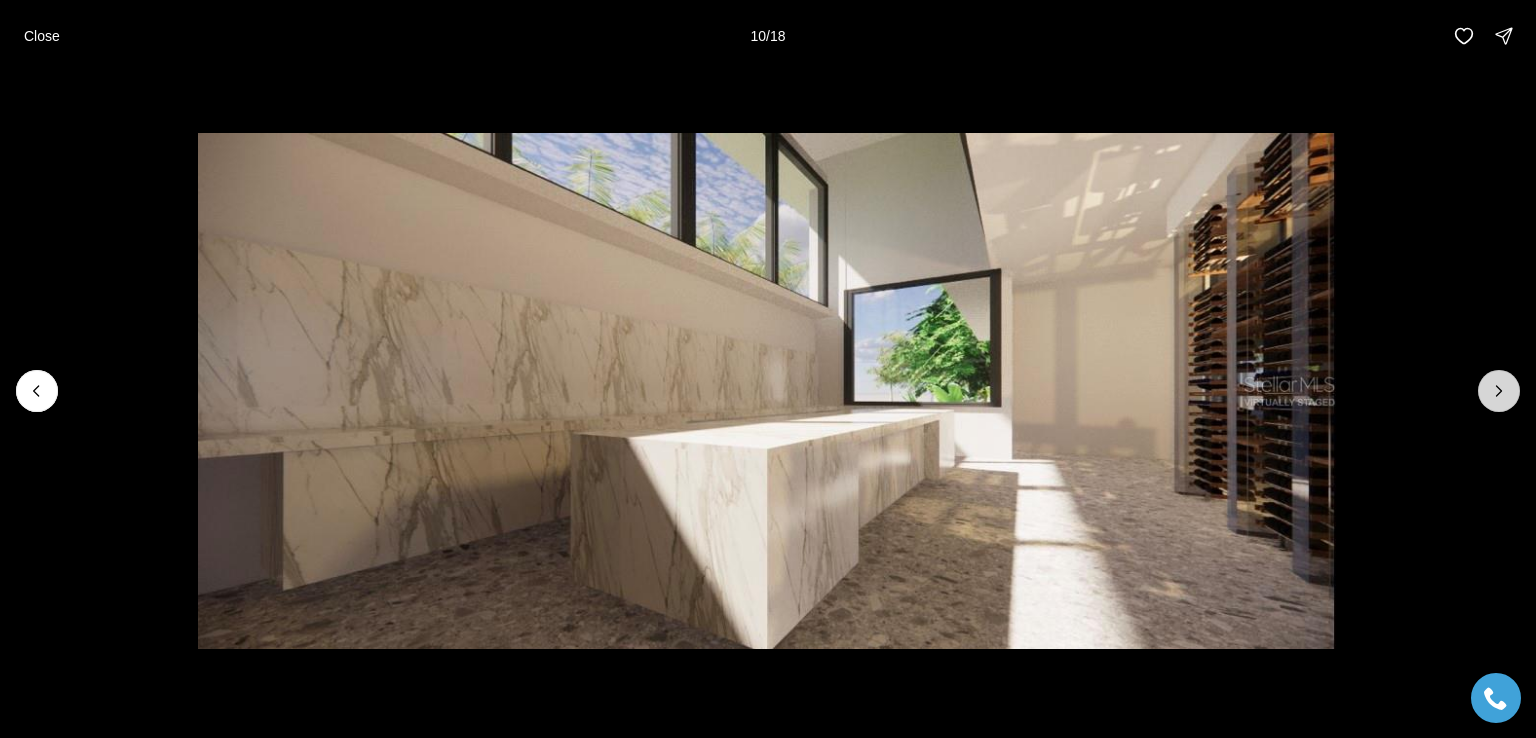 click 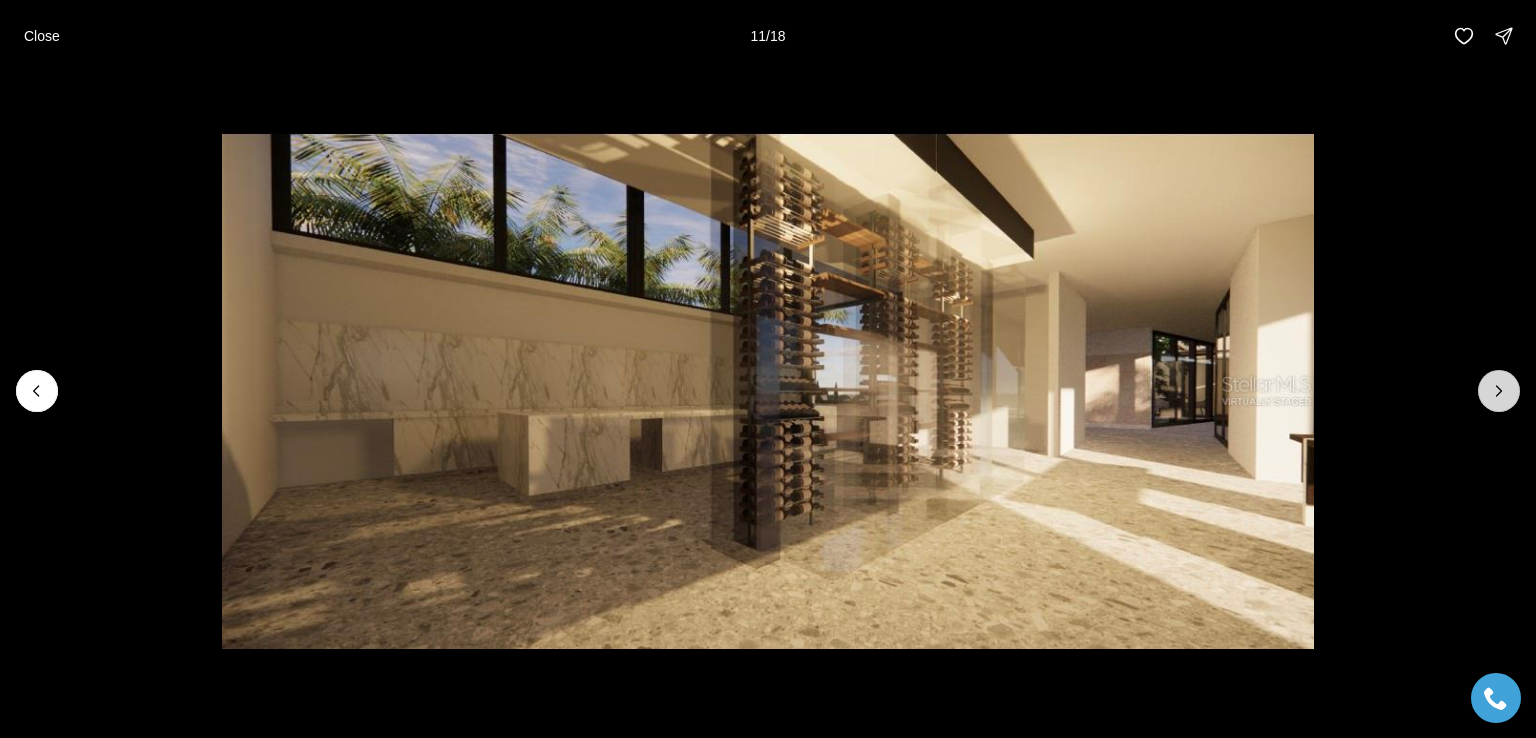 click 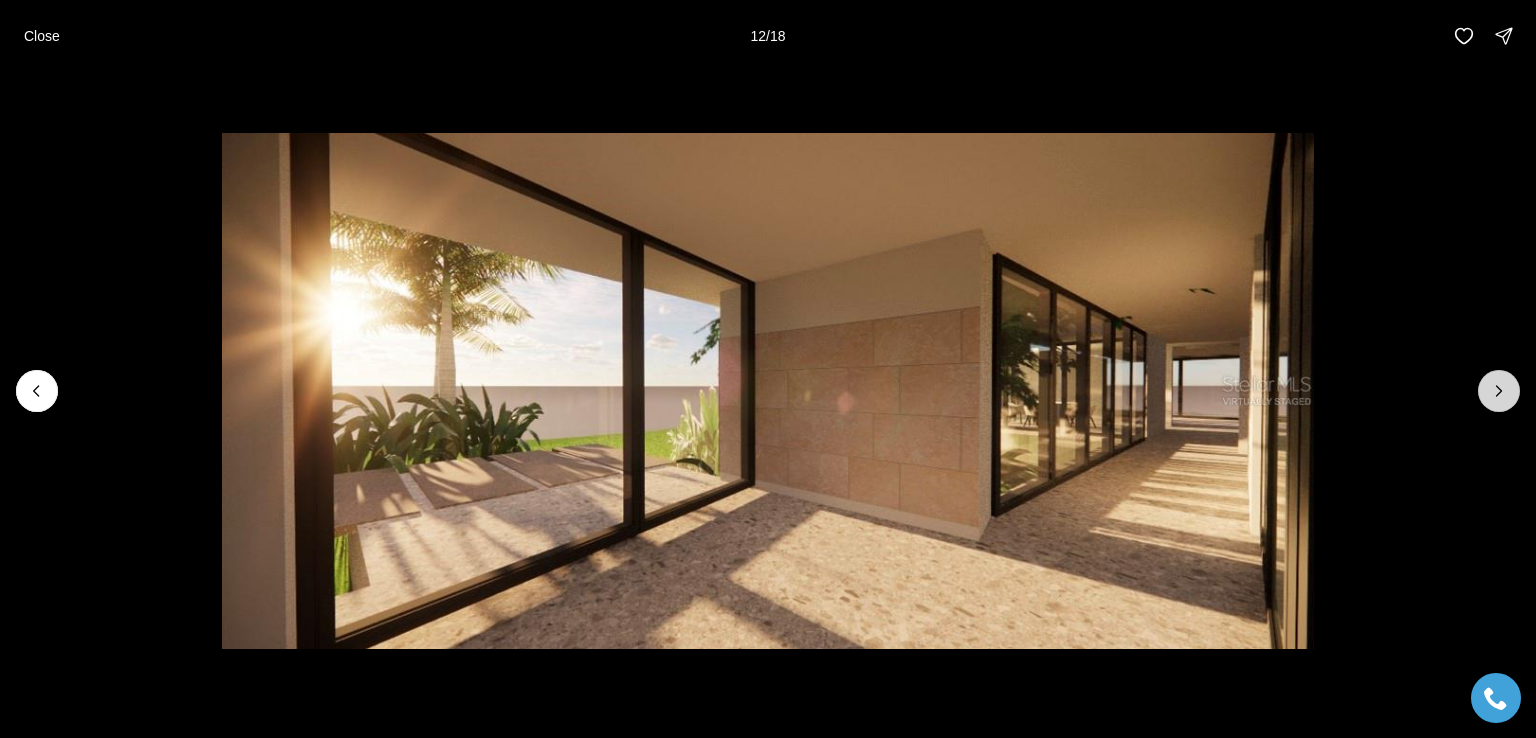 click 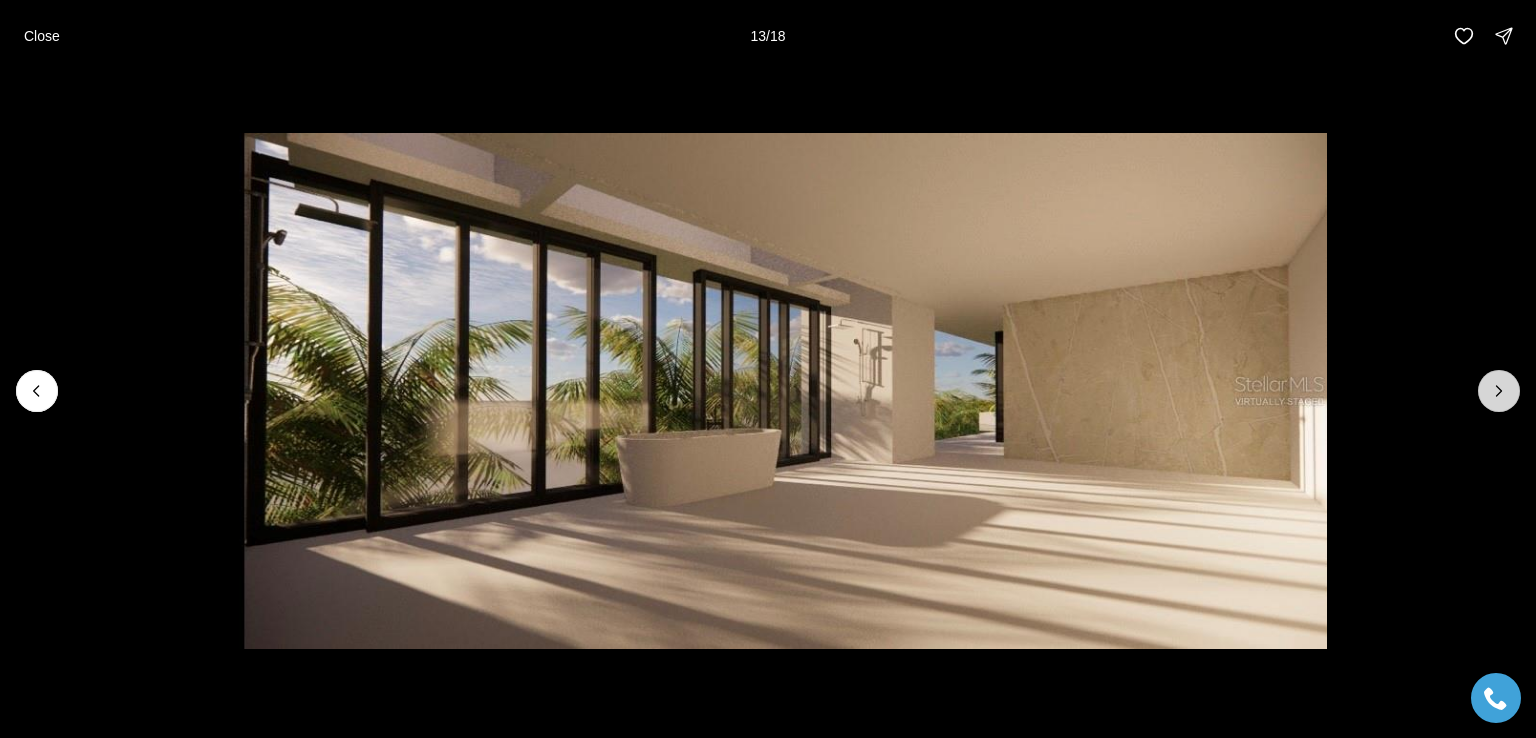 click 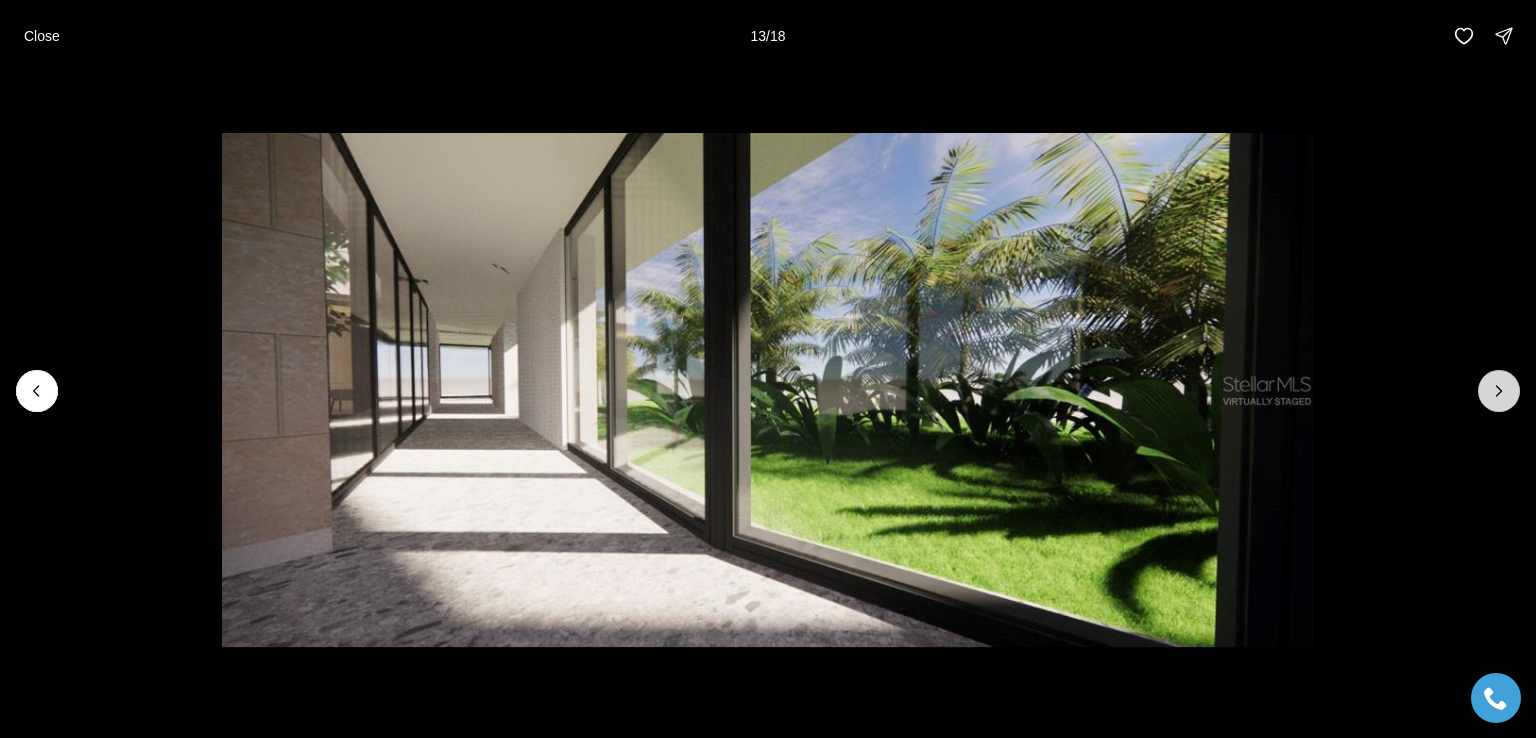 click 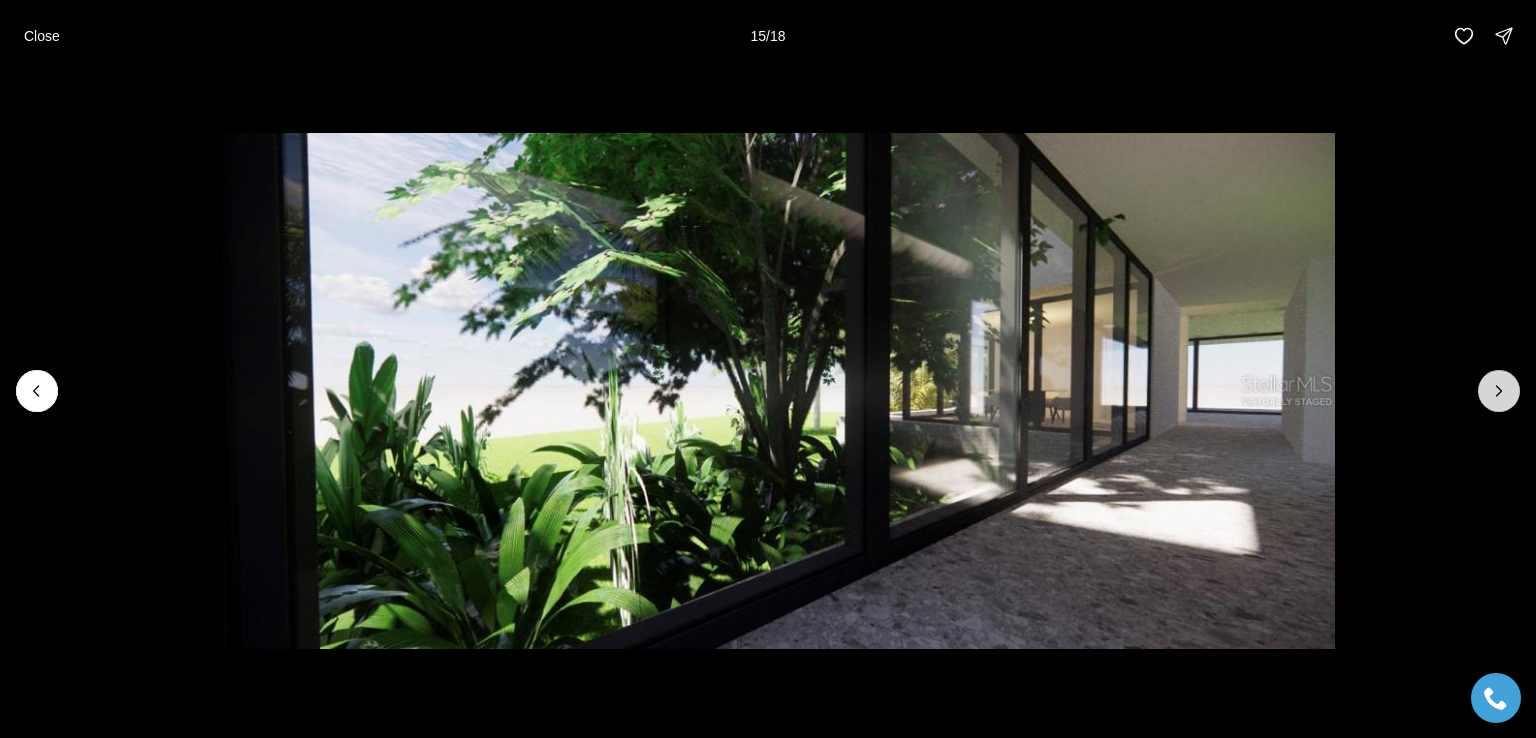 click 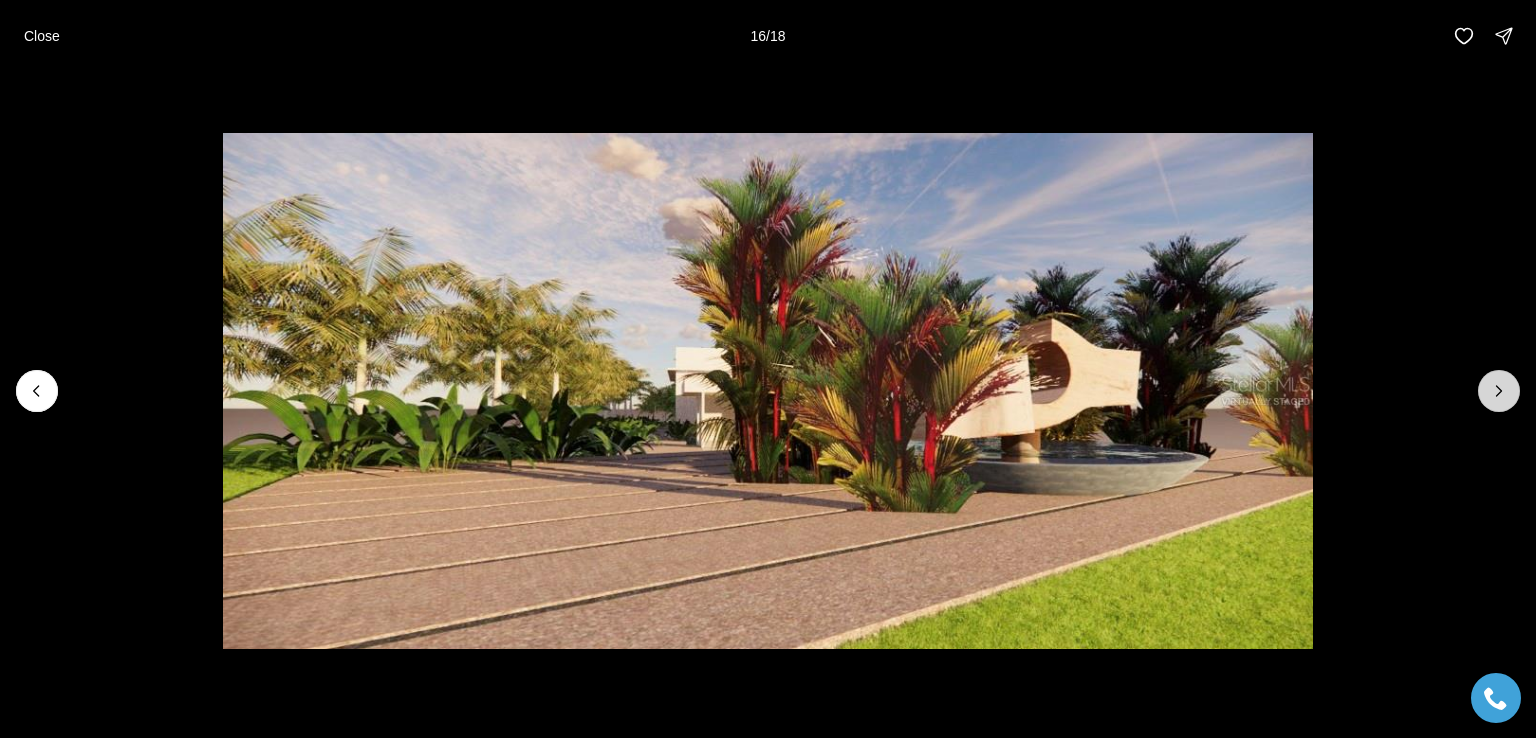 click at bounding box center (1499, 391) 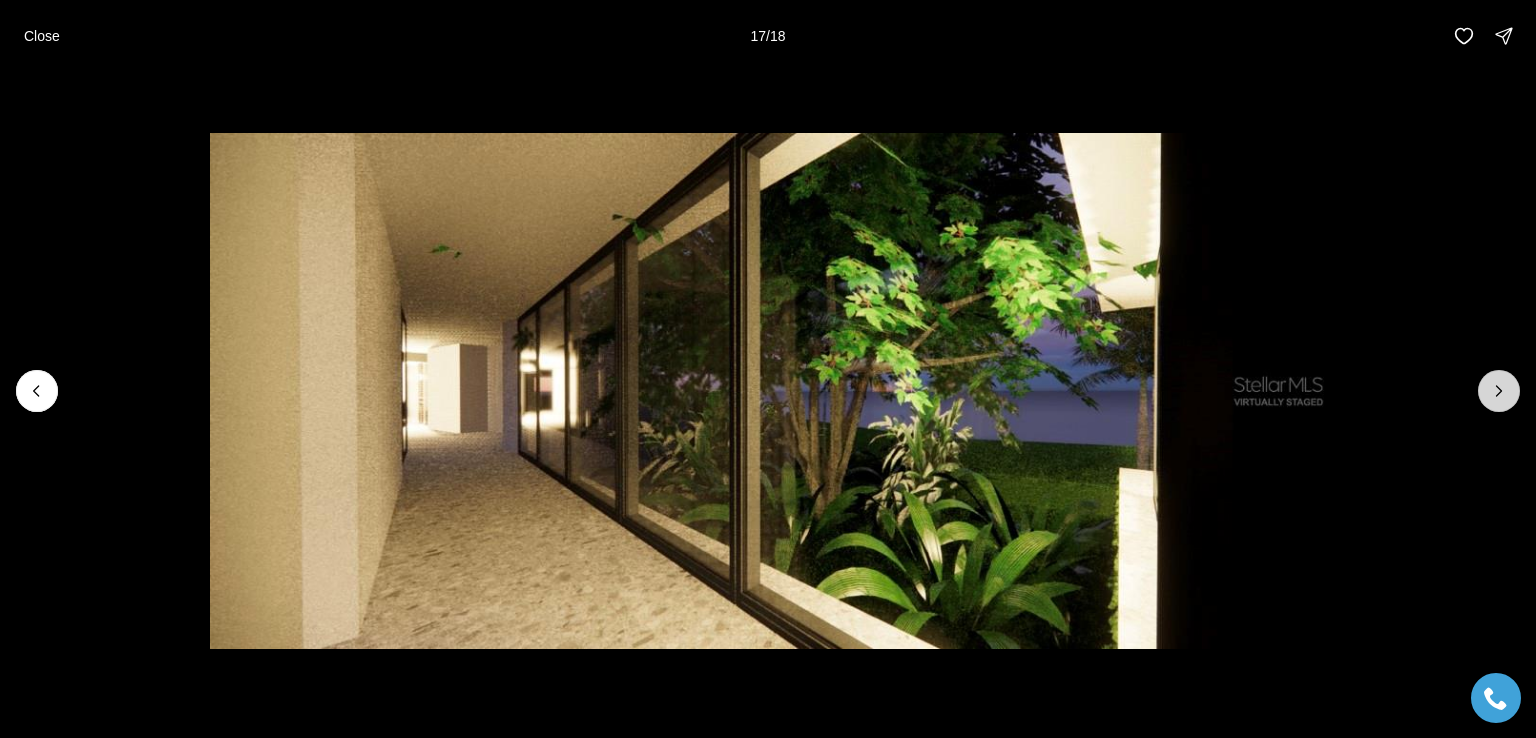 click at bounding box center [1499, 391] 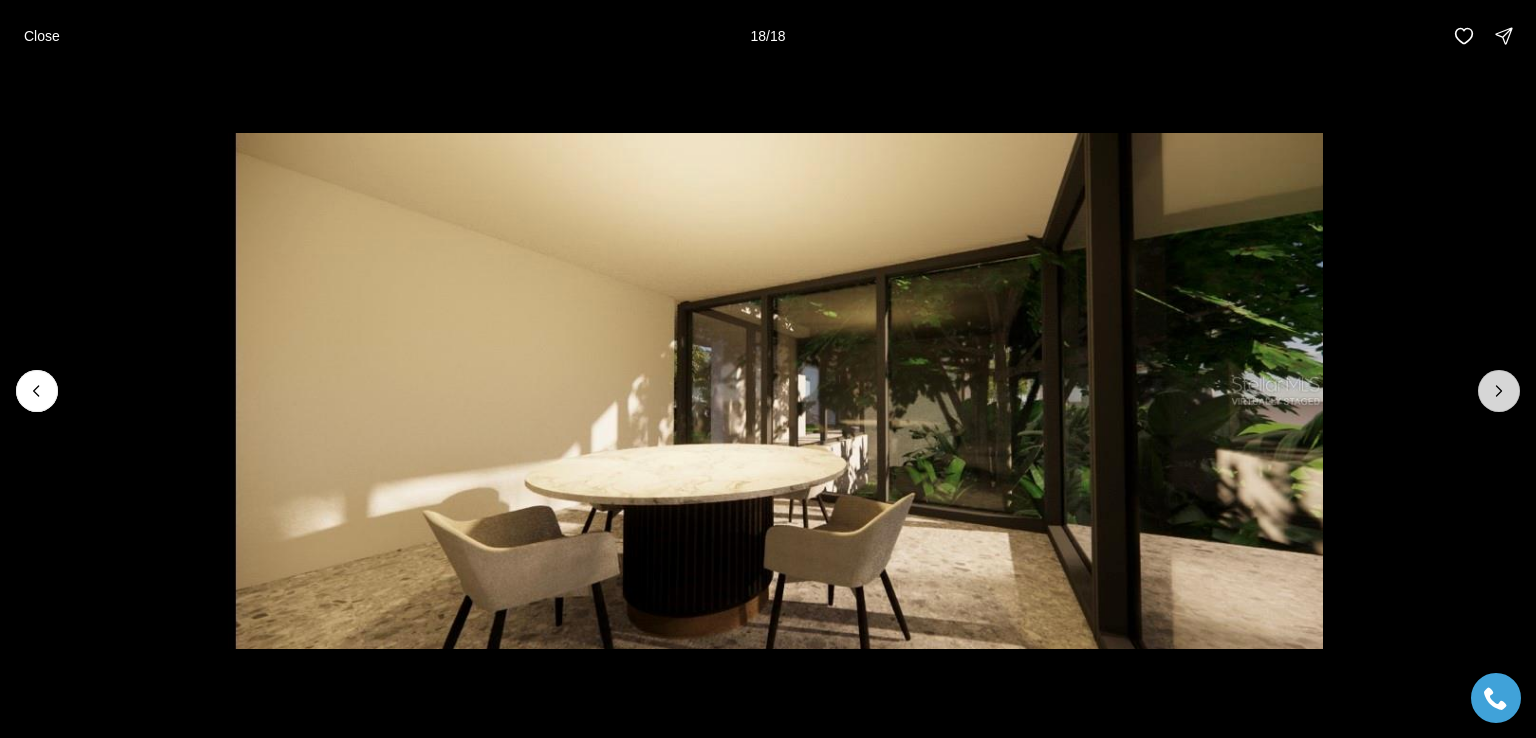 click at bounding box center [1499, 391] 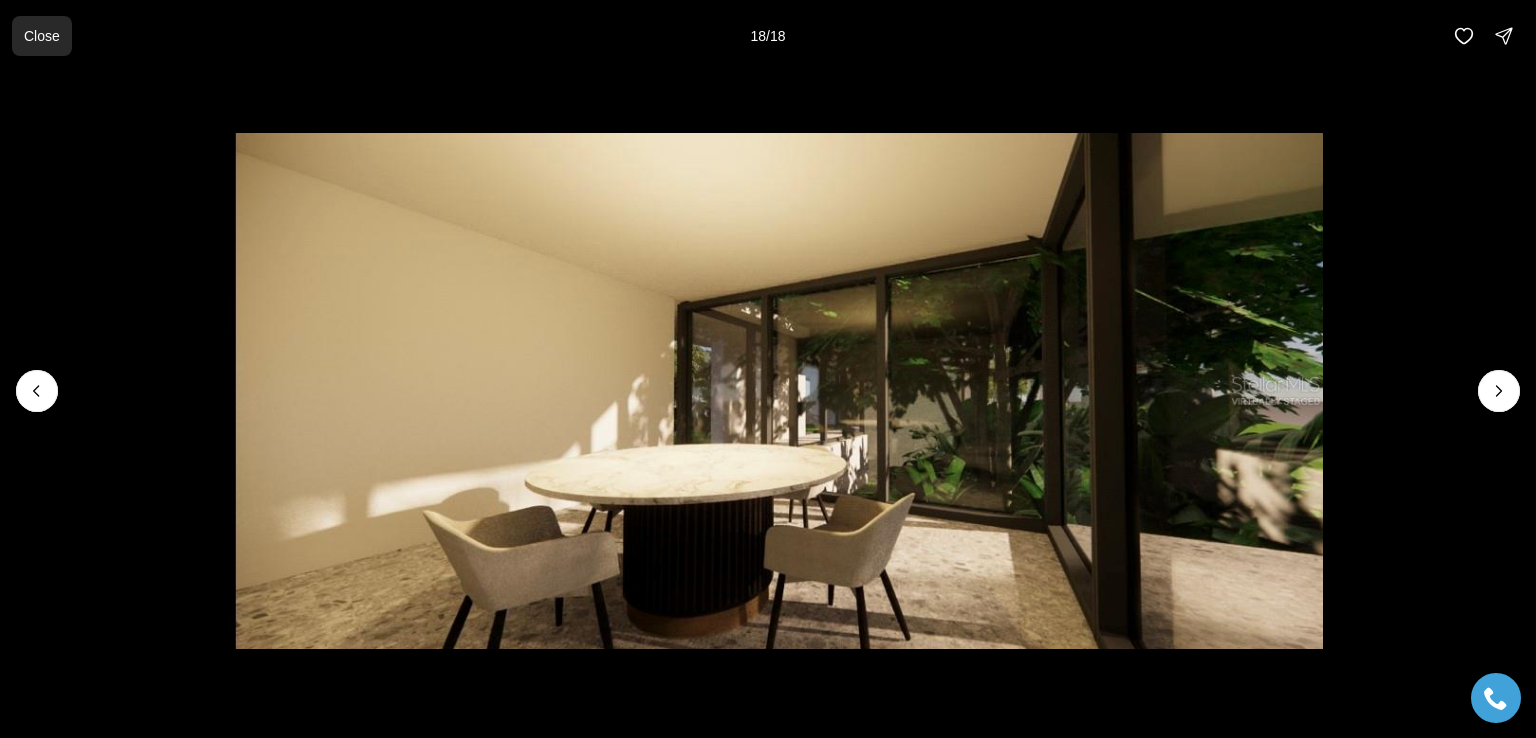 click on "Close" at bounding box center [42, 36] 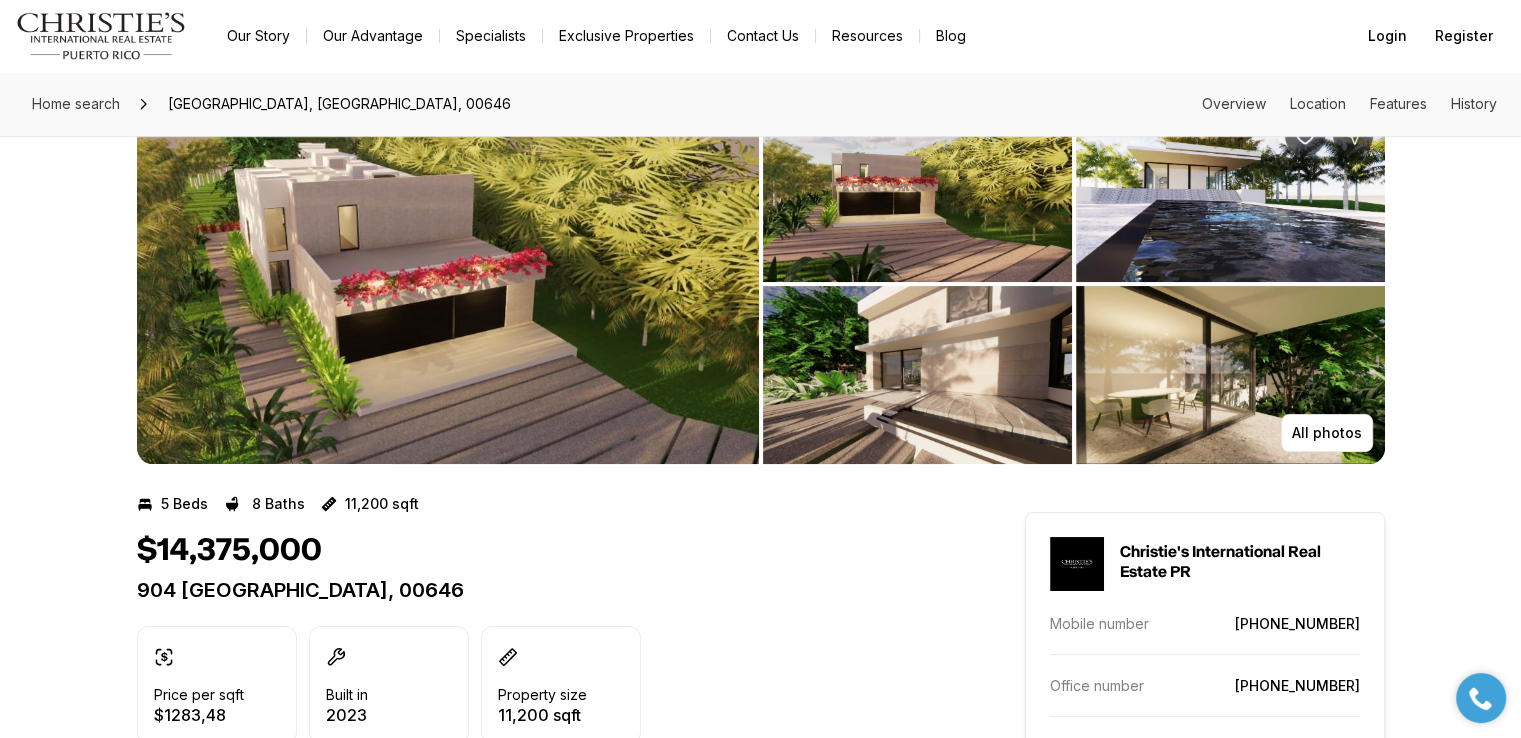 scroll, scrollTop: 0, scrollLeft: 0, axis: both 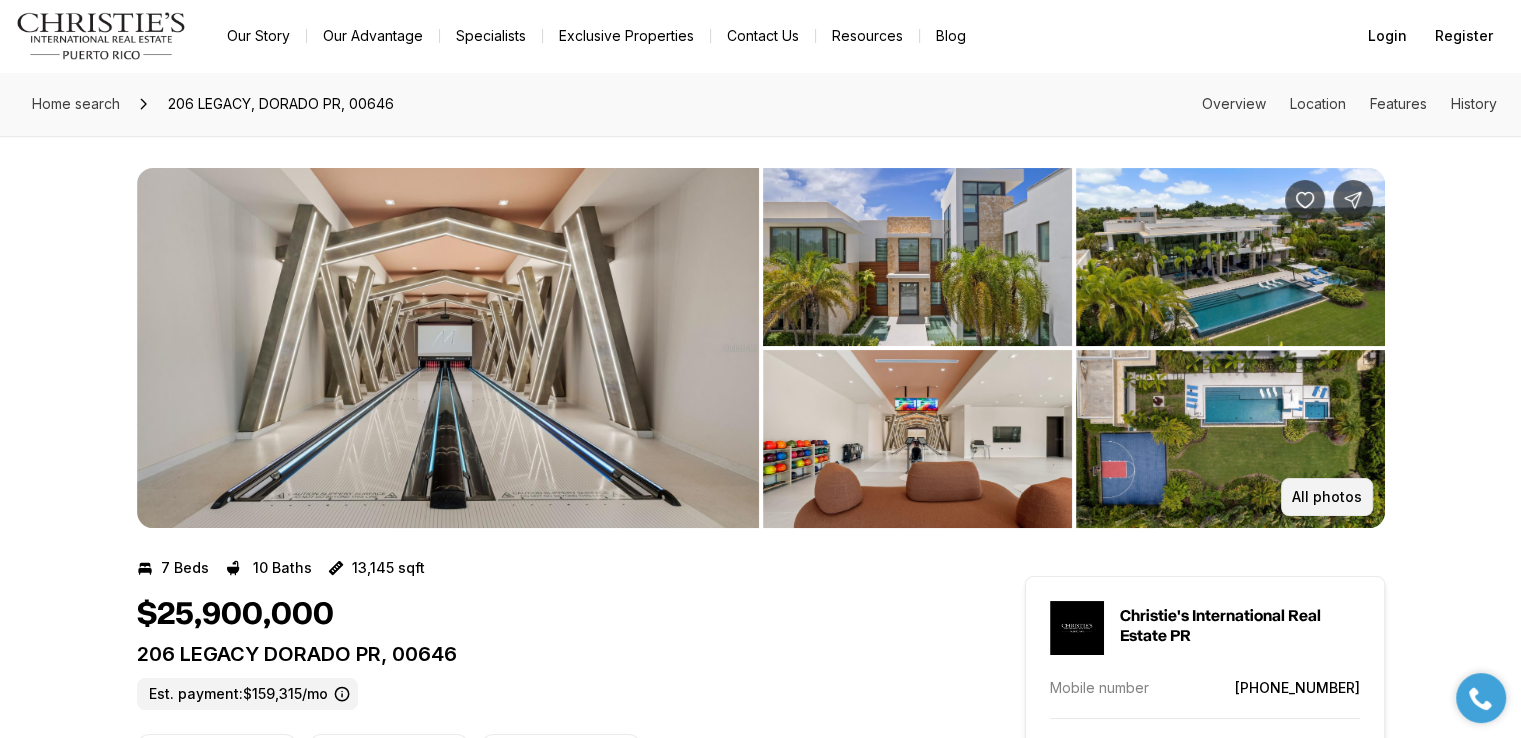 click on "All photos" at bounding box center (1327, 497) 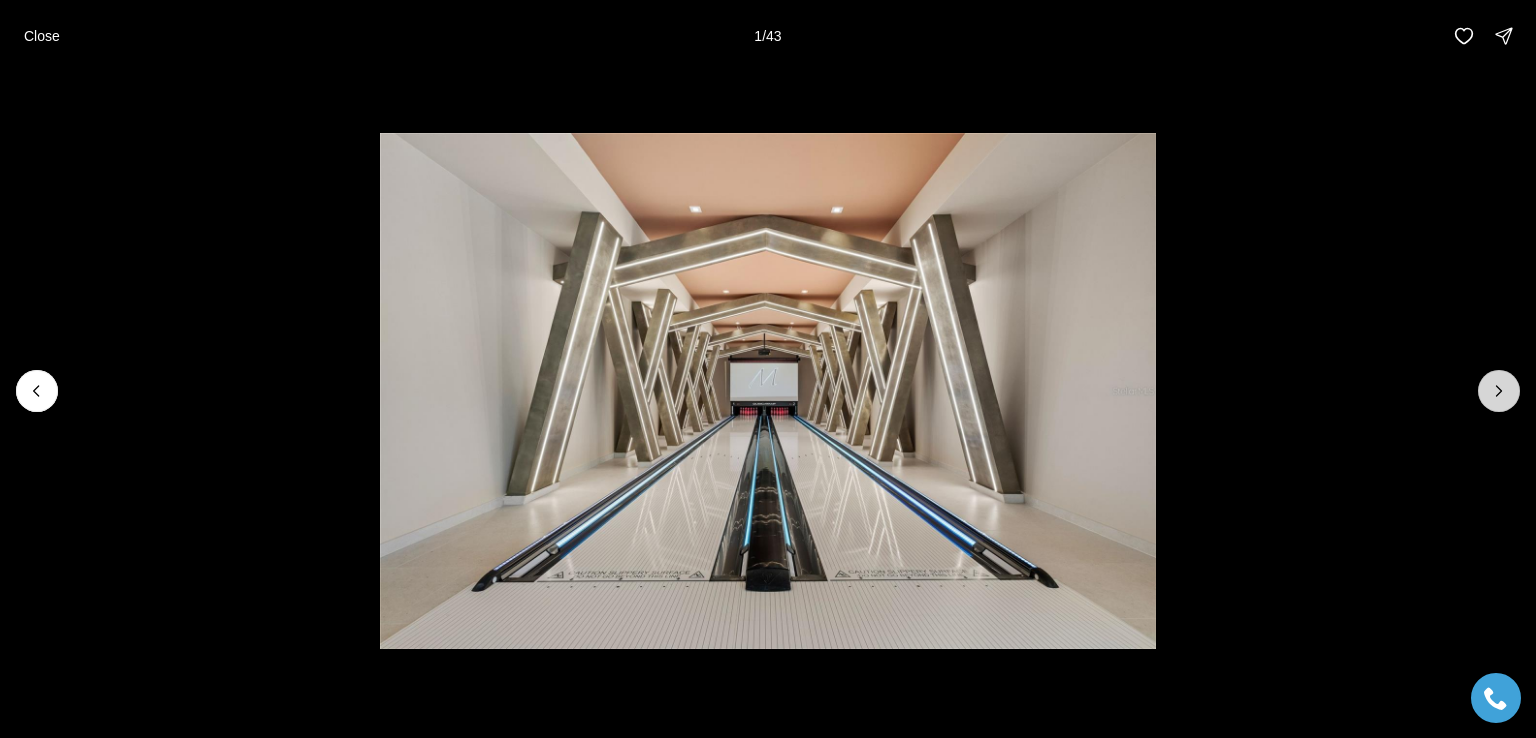 click 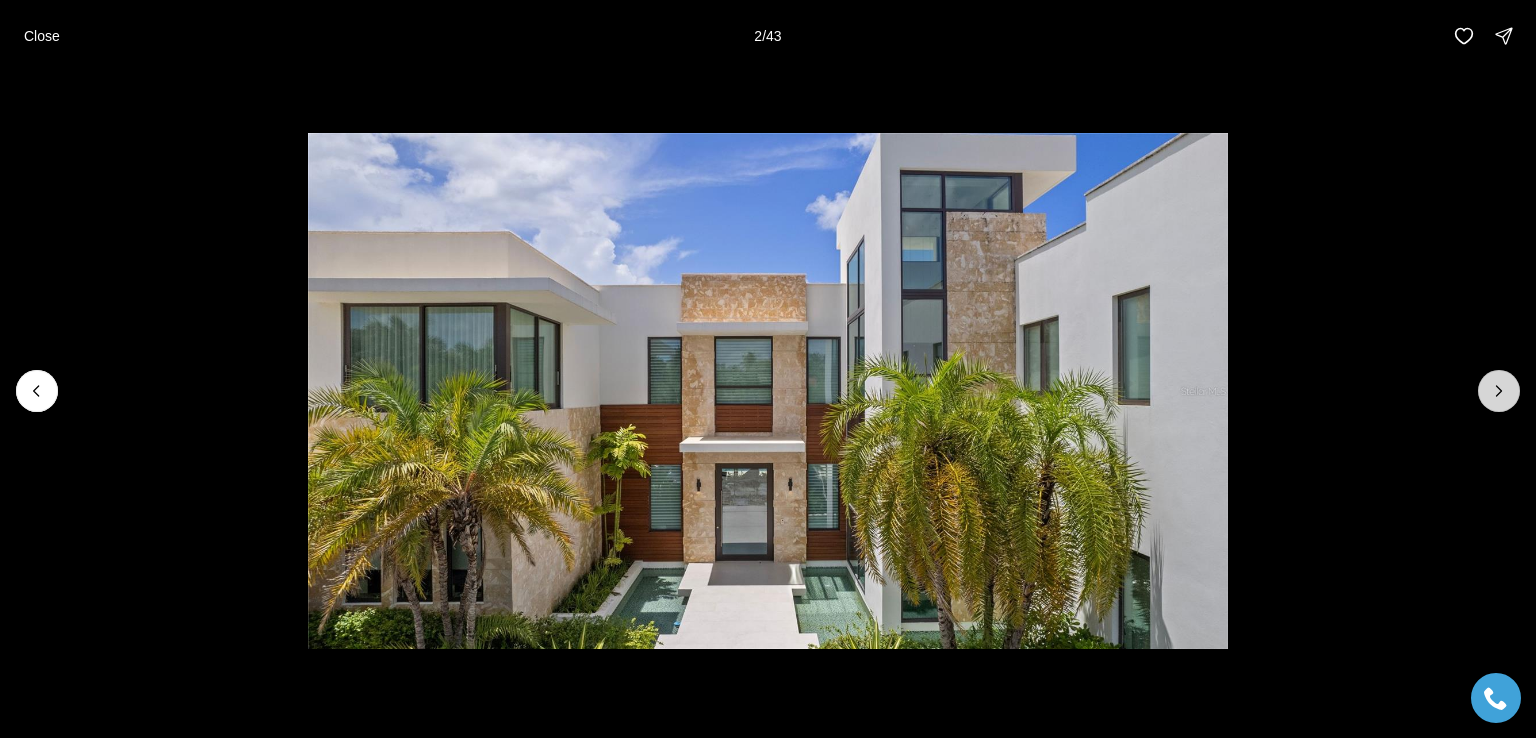 click 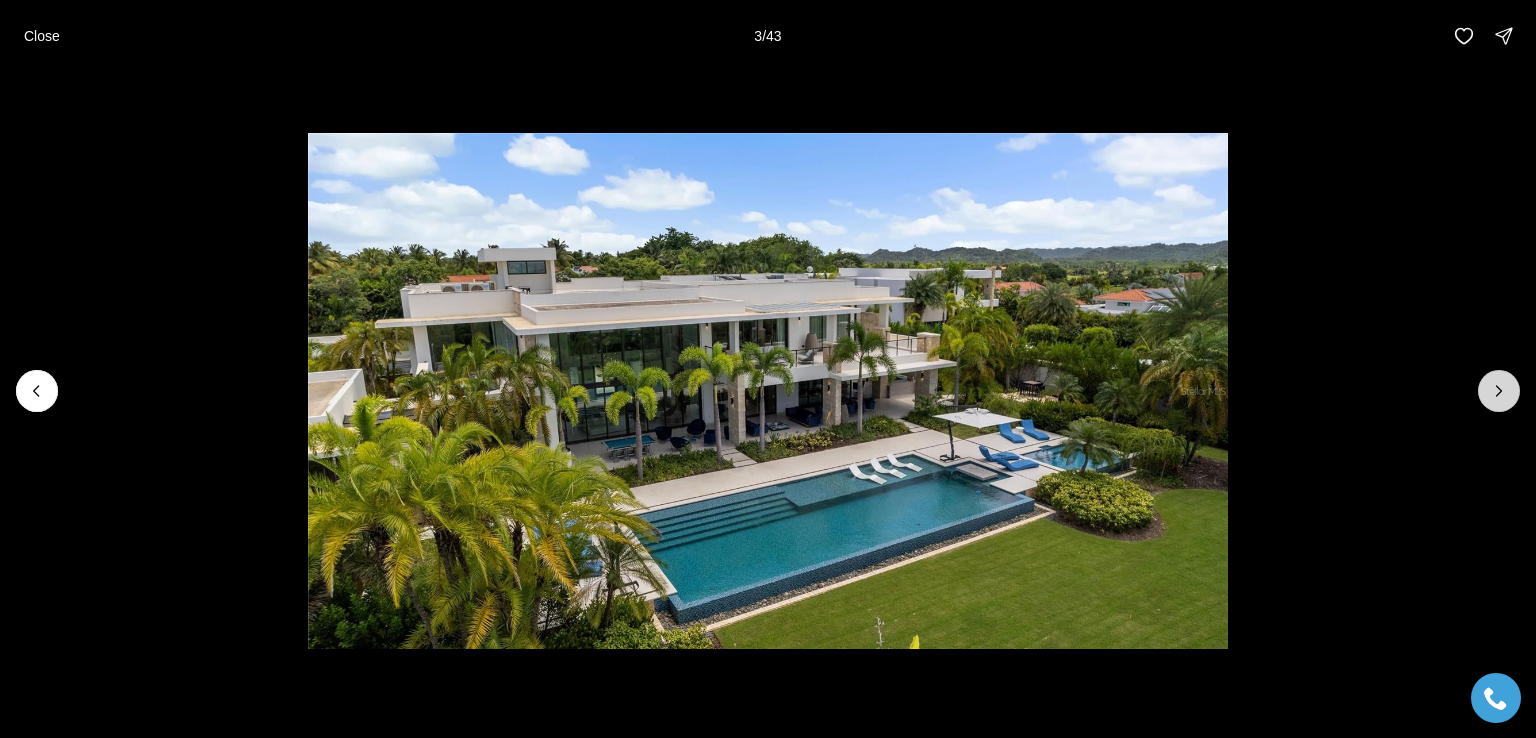 click 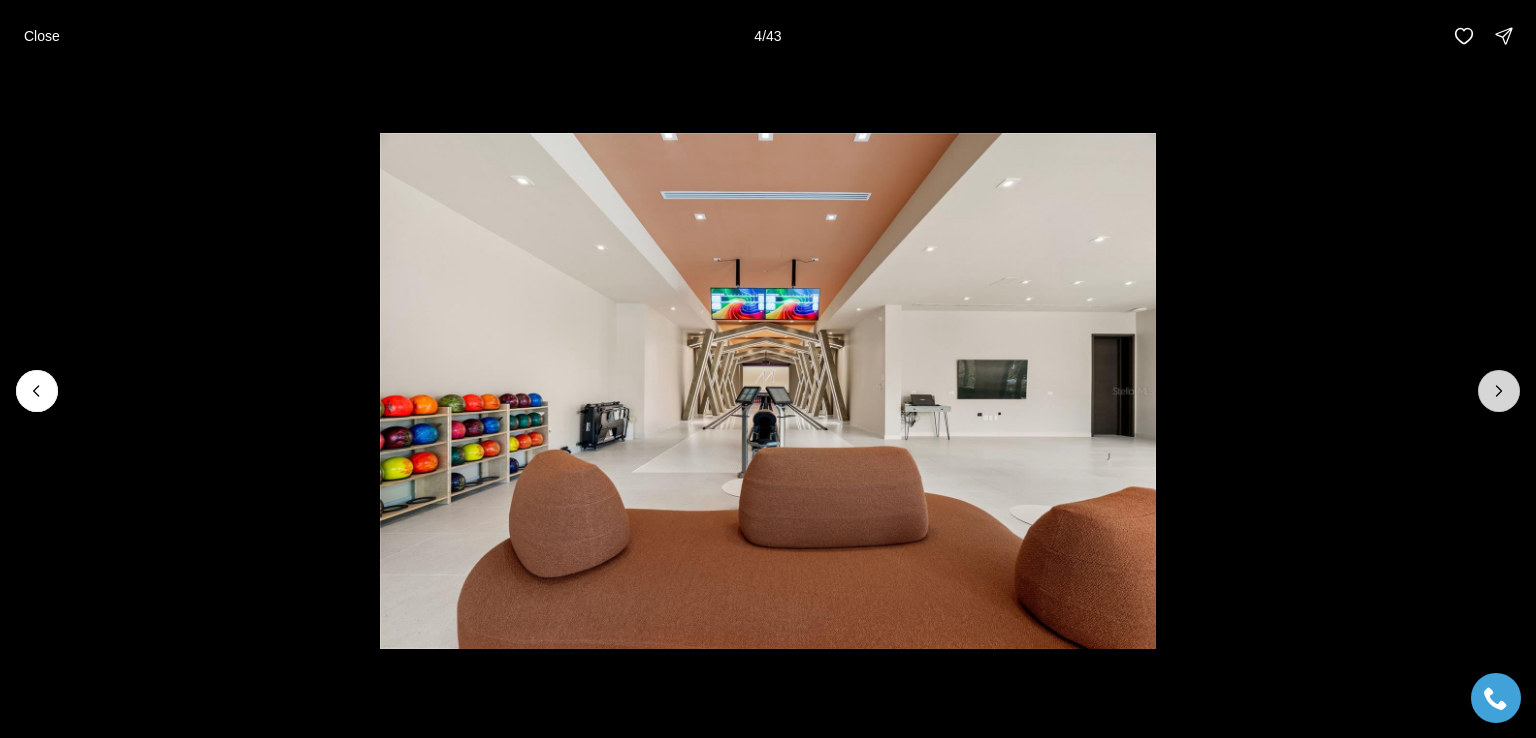 click 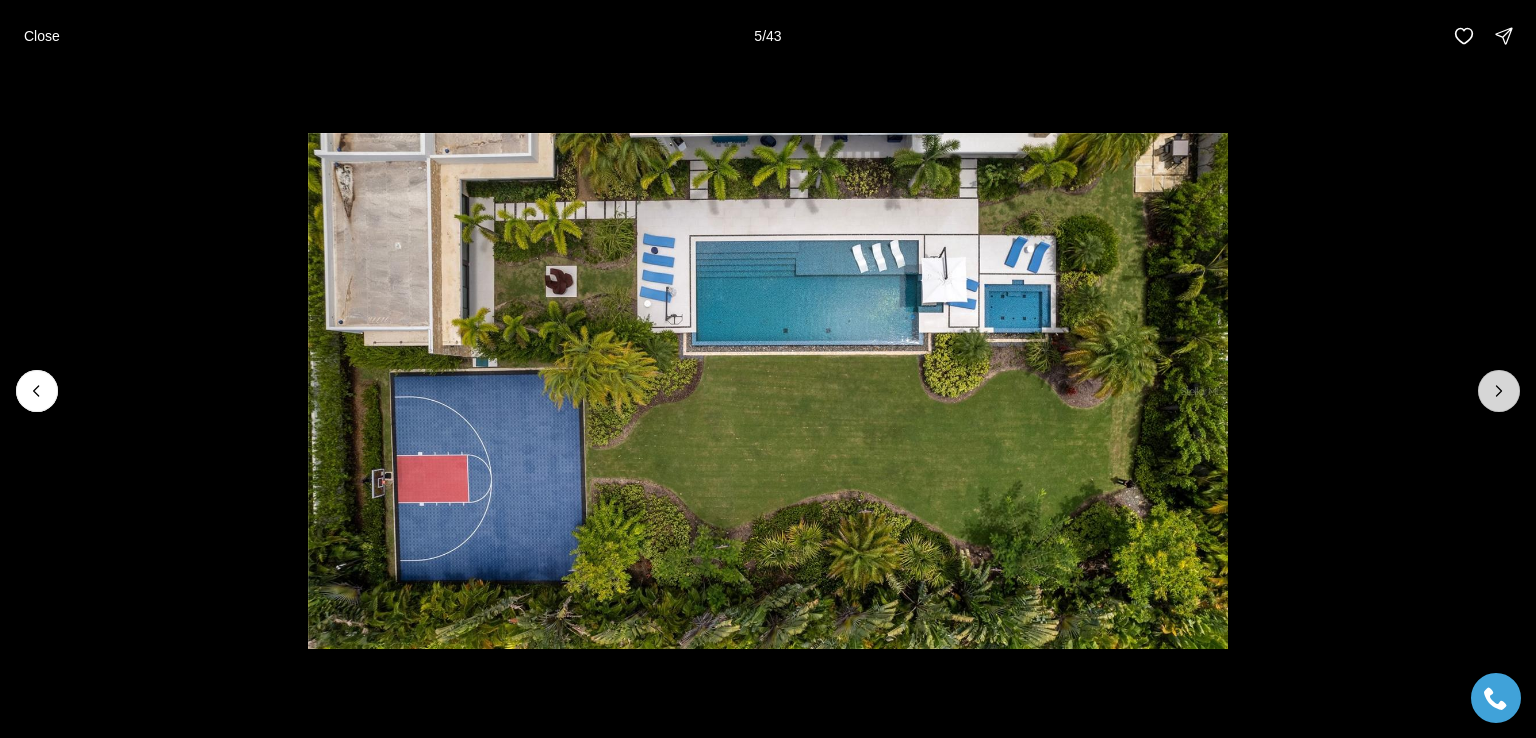 click 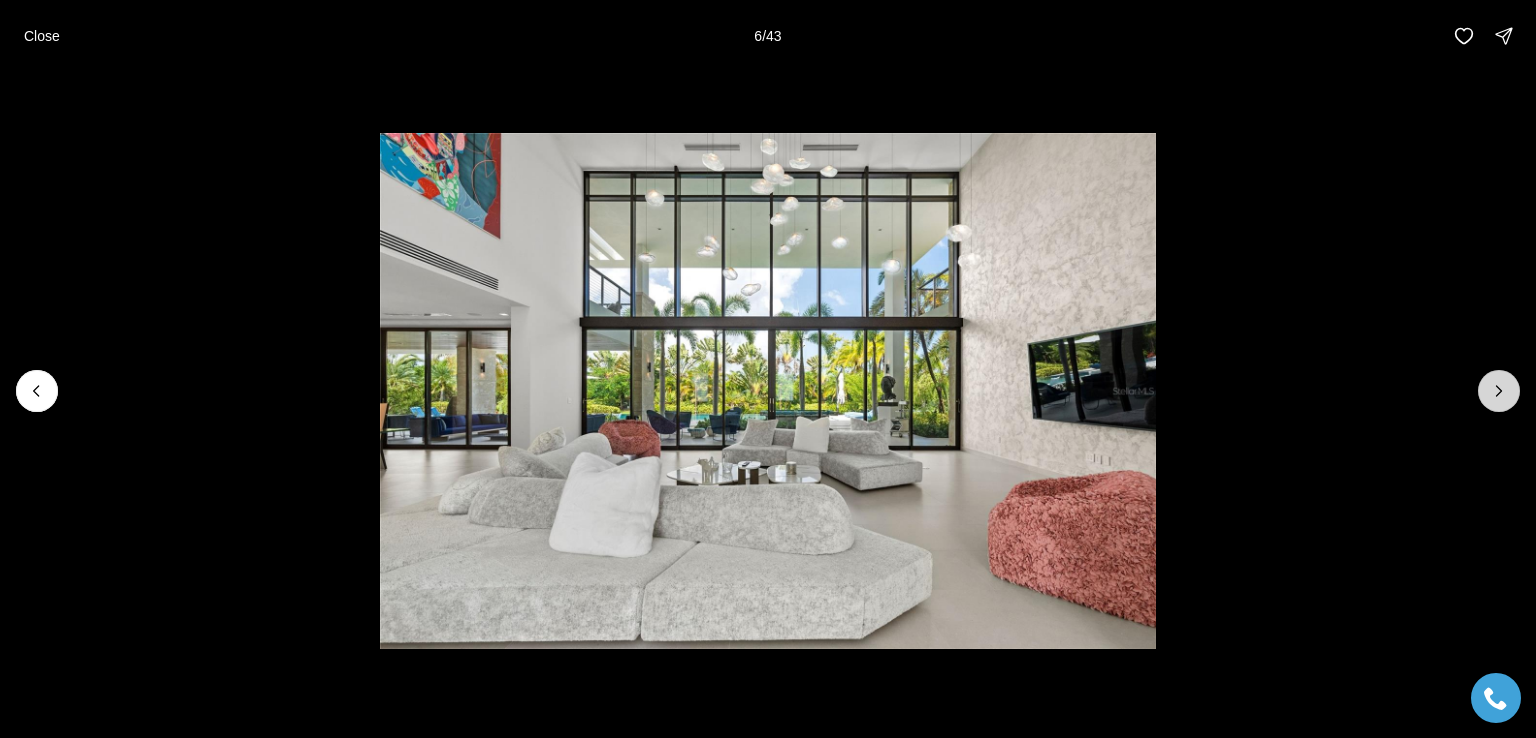 click 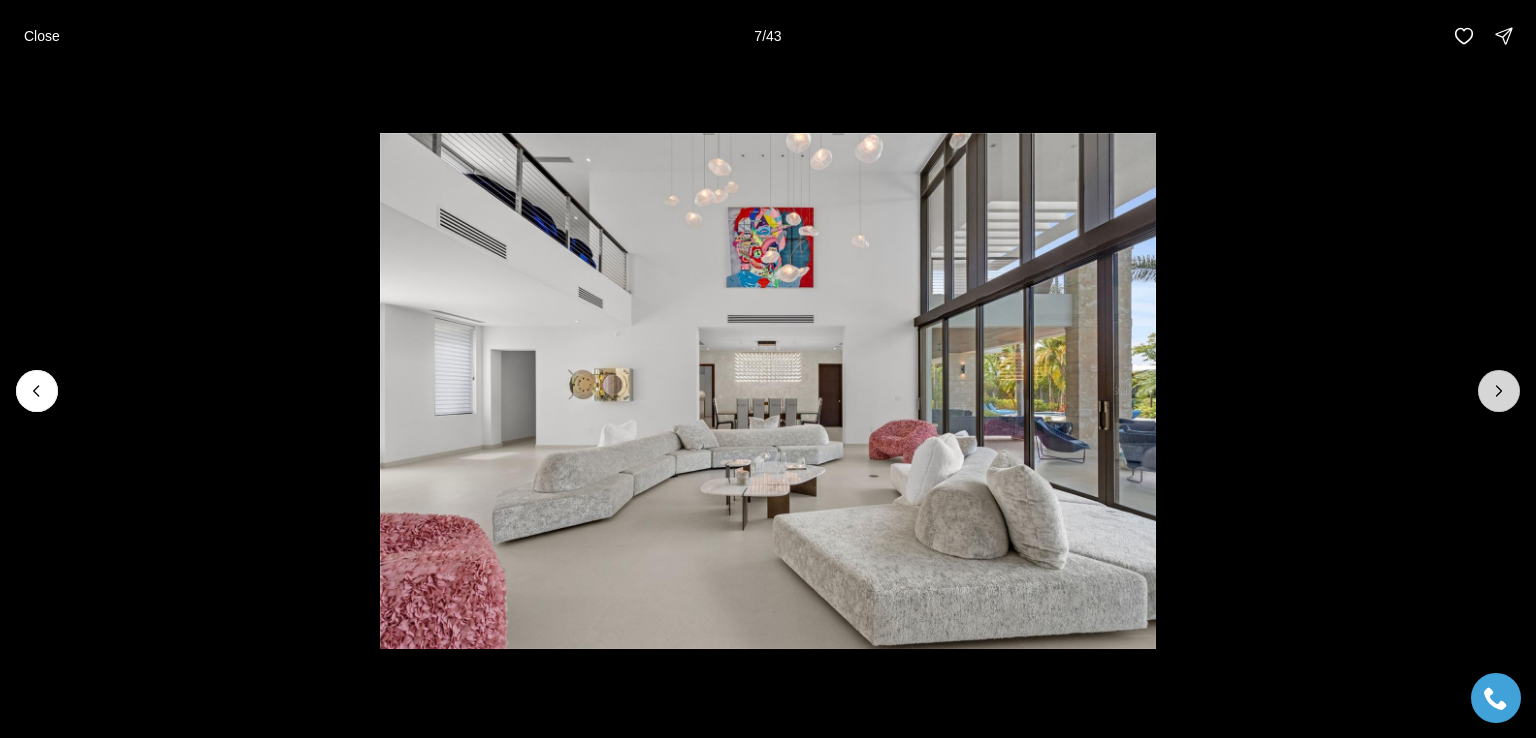 click 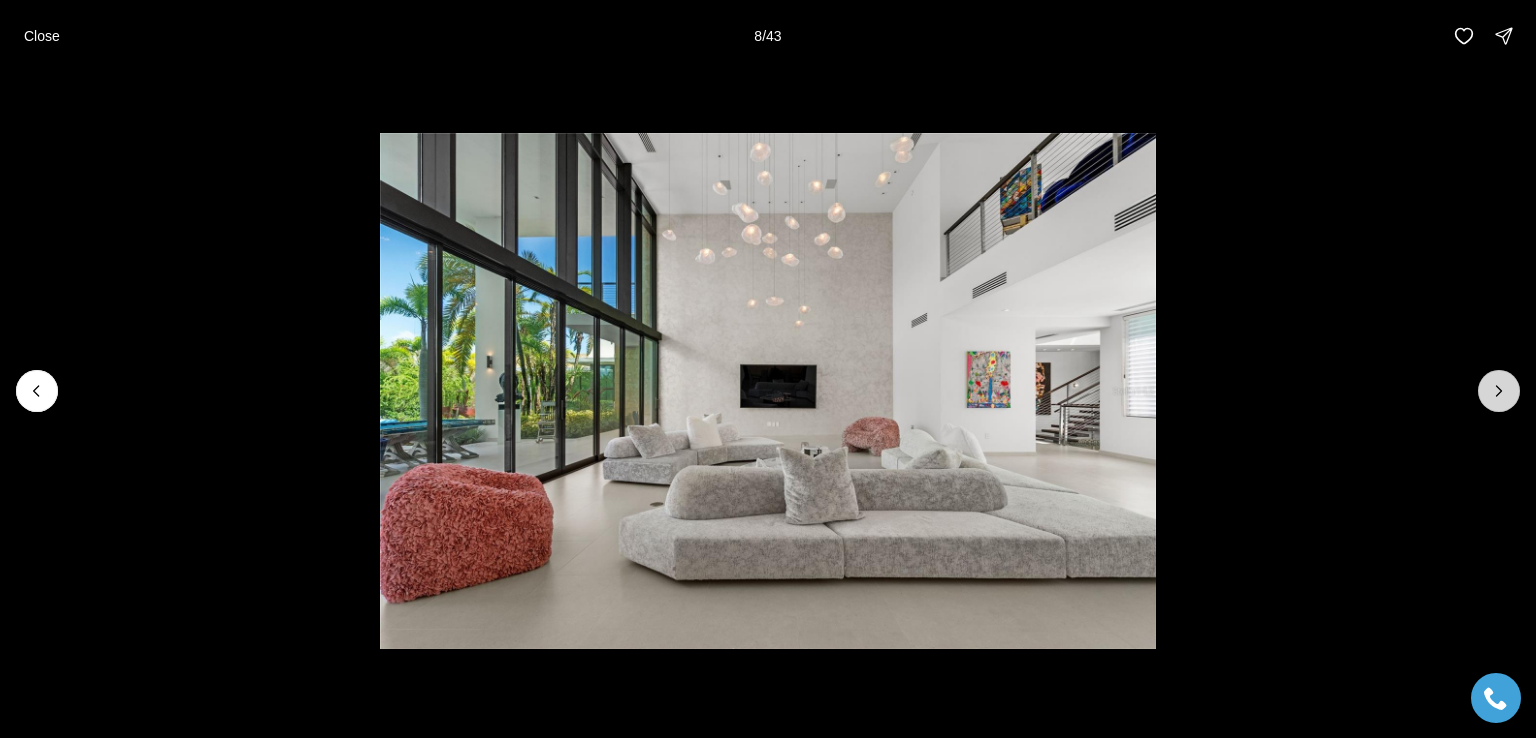 click 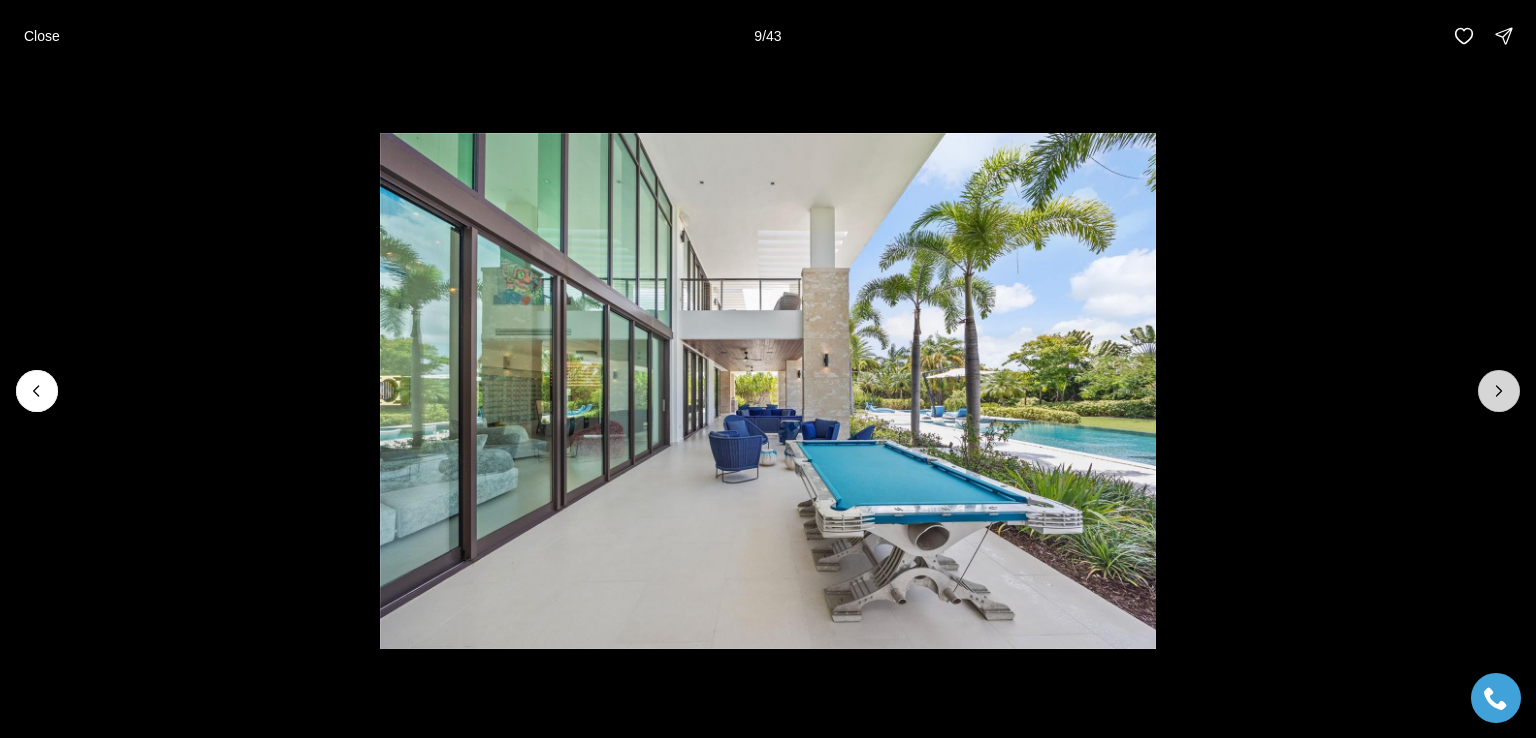 click 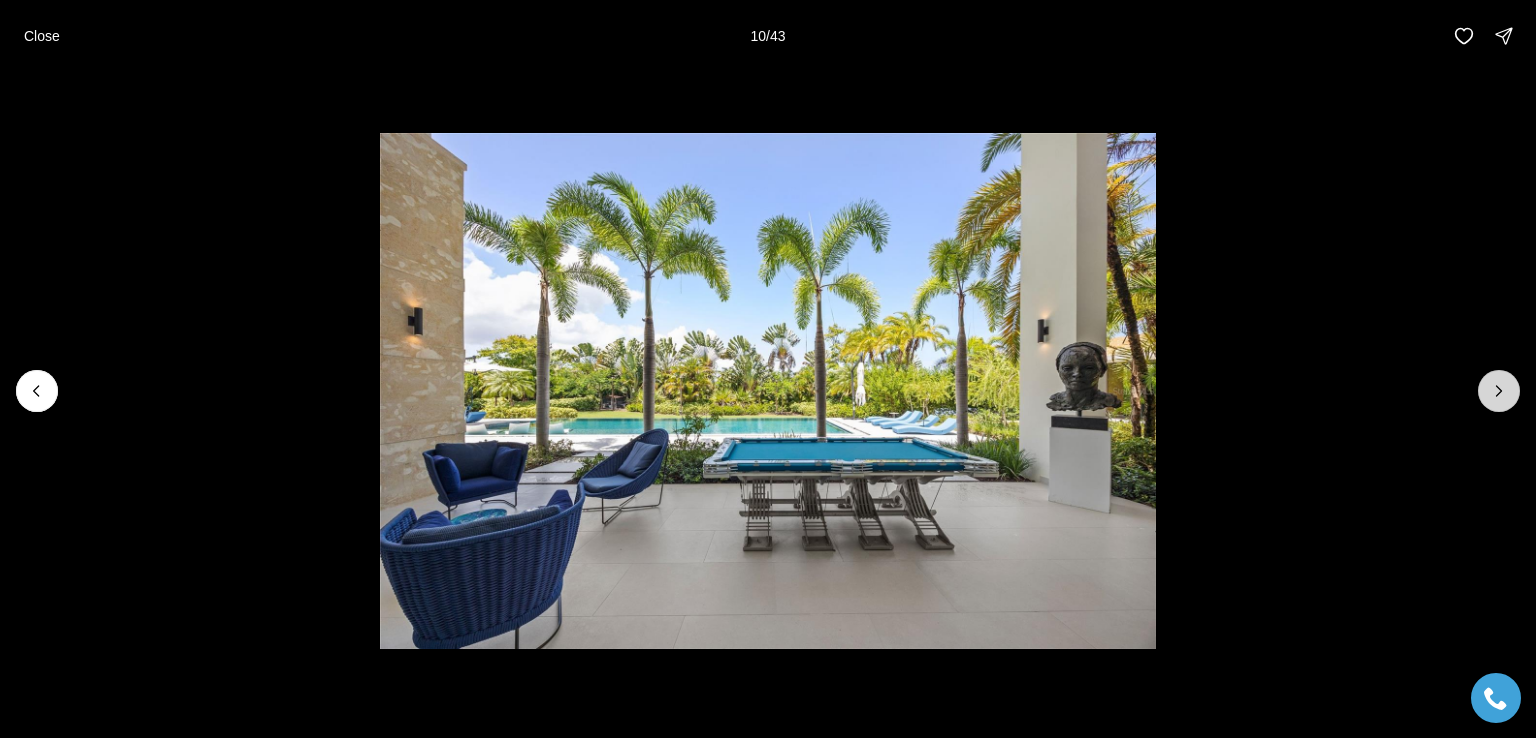 click 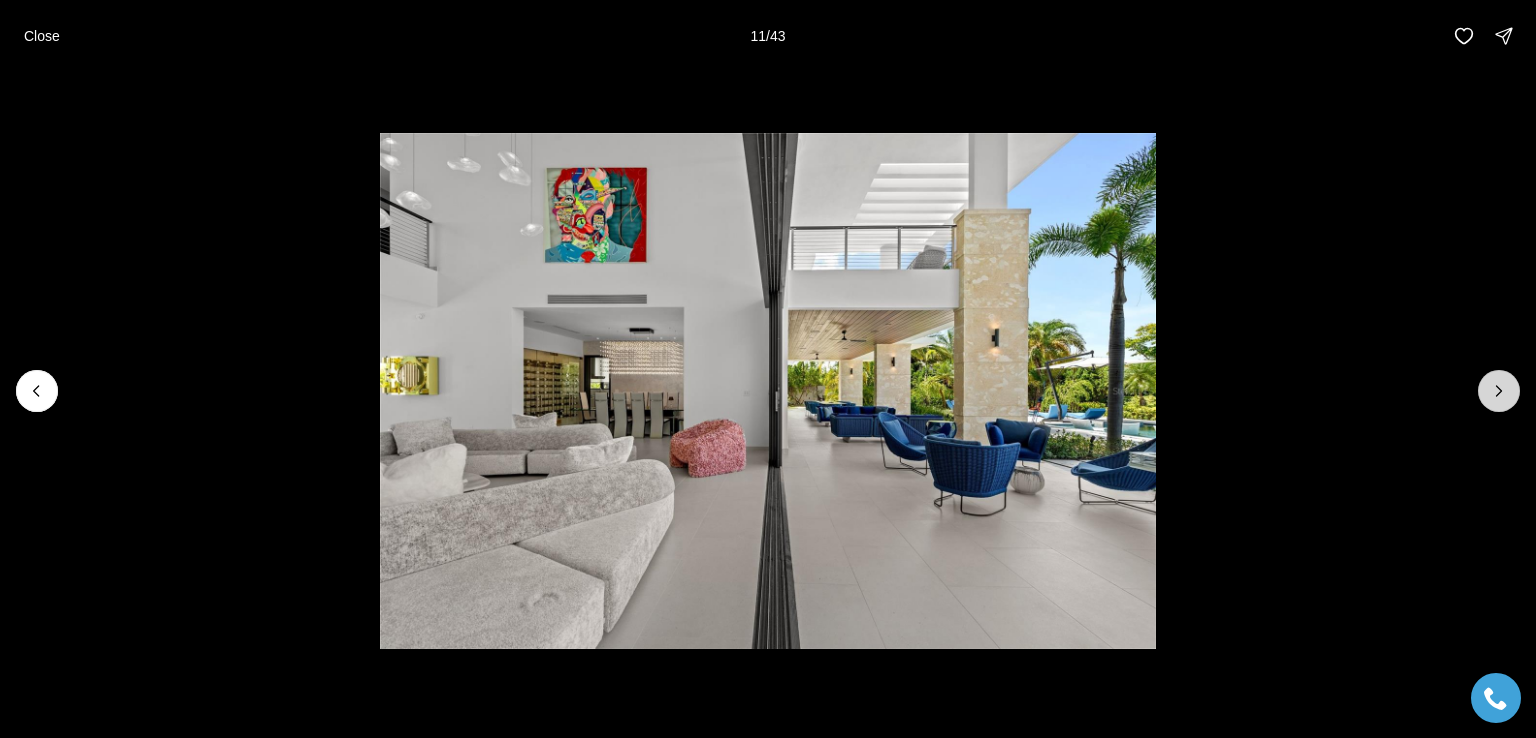 click 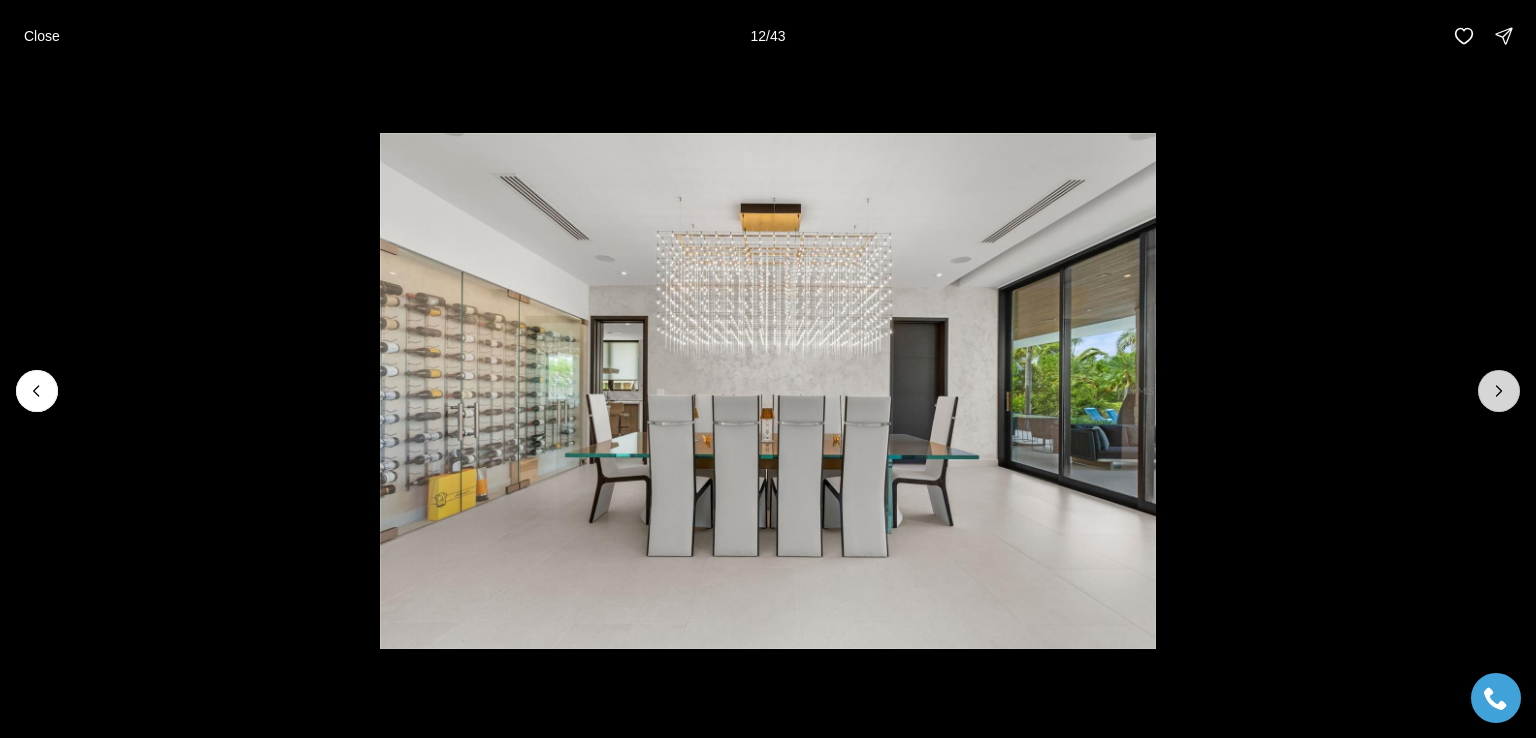 click 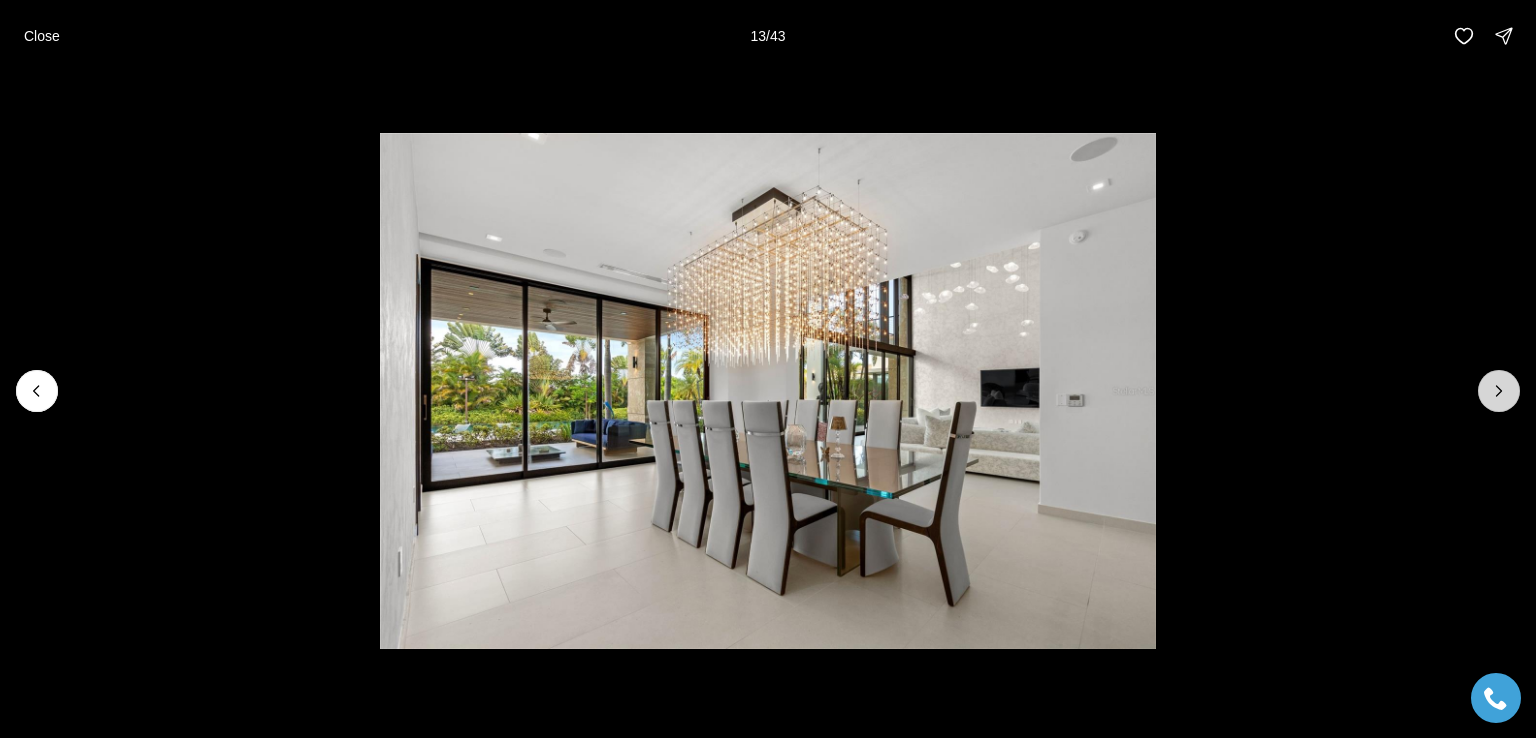 click 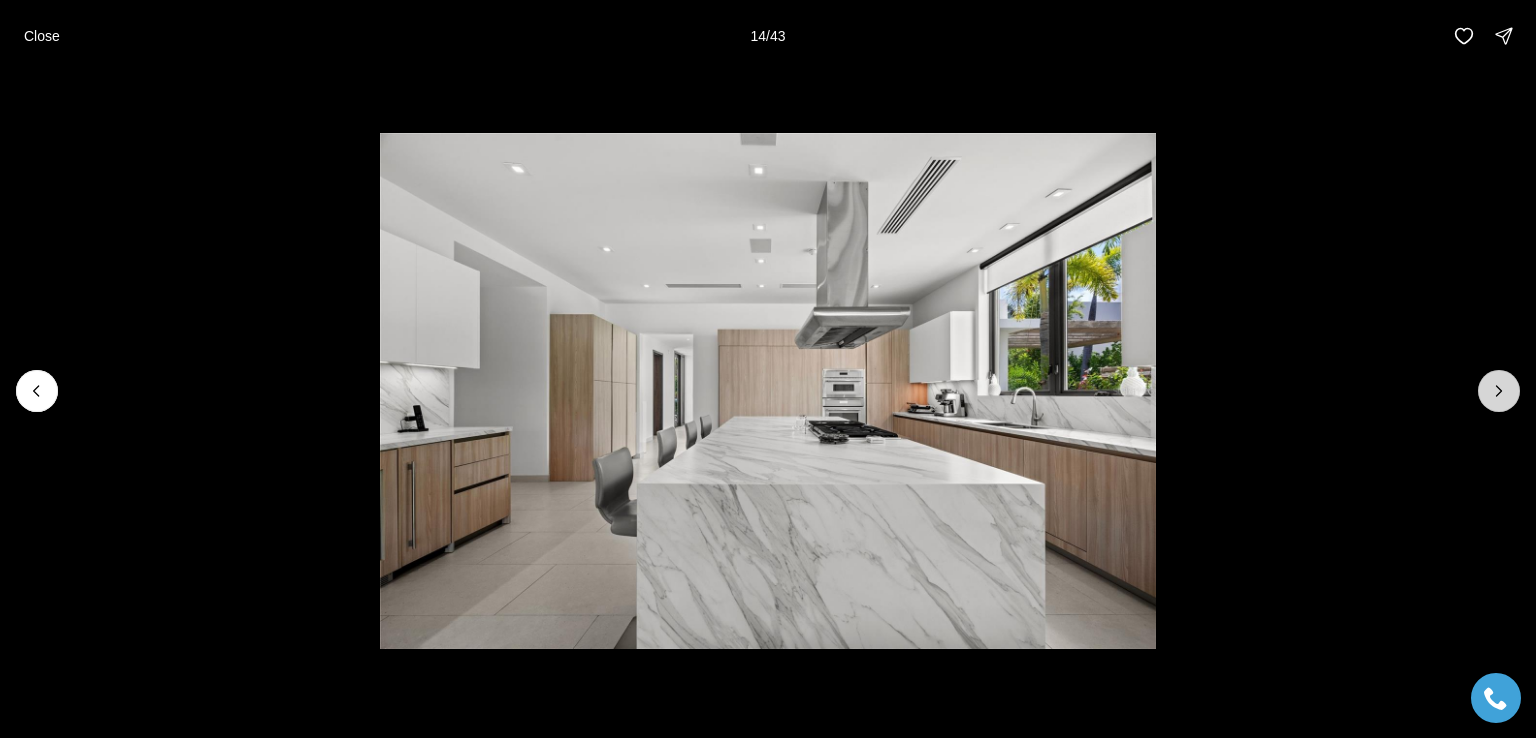 click 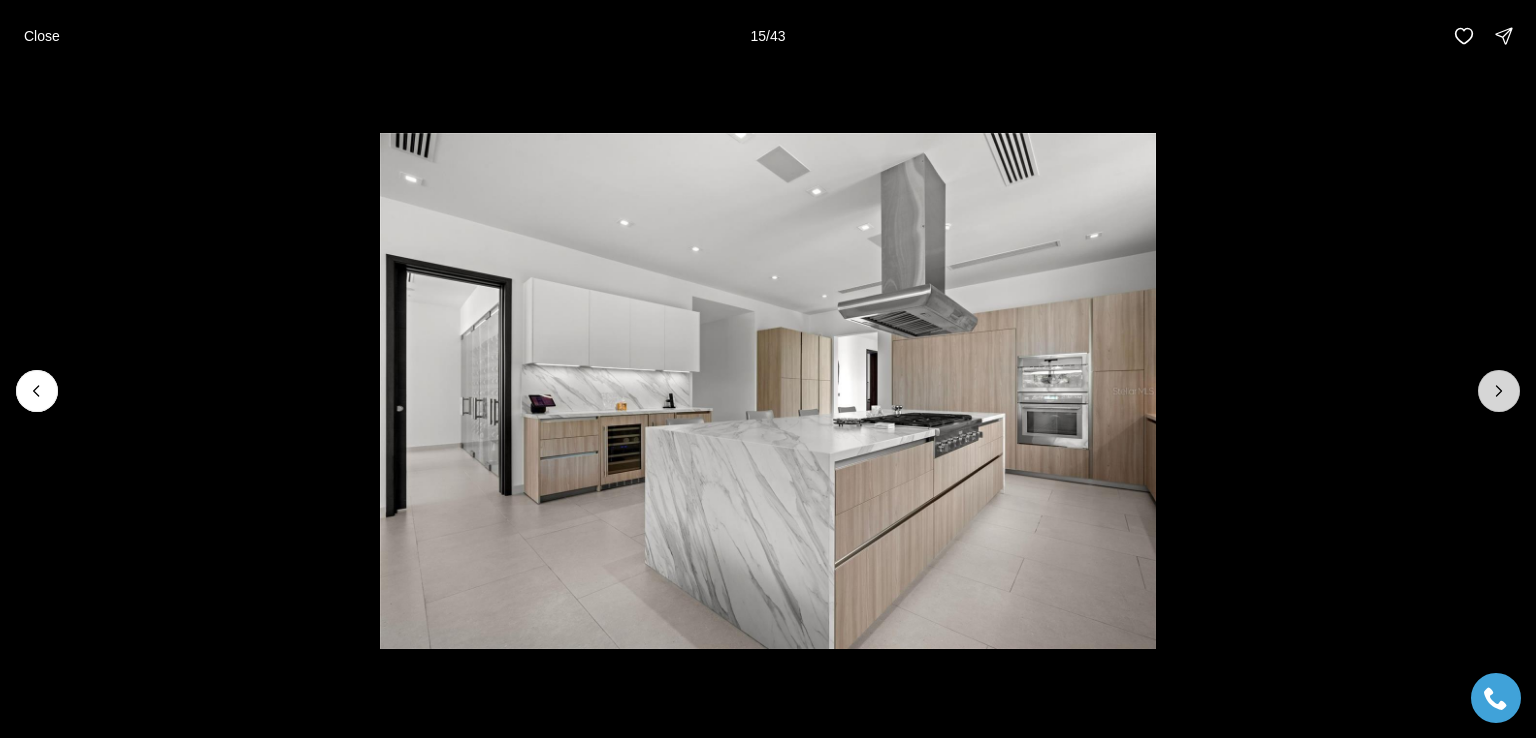 click 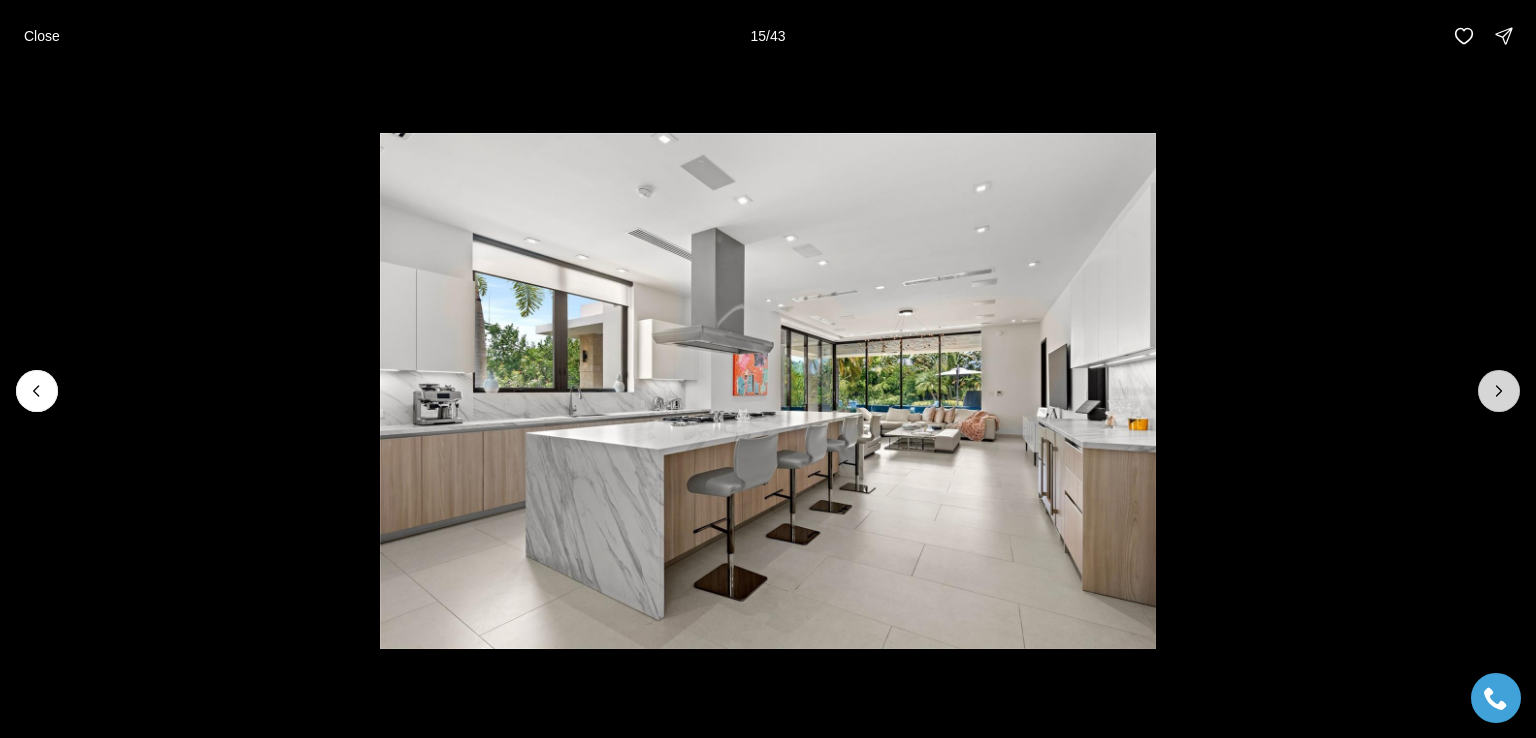 click 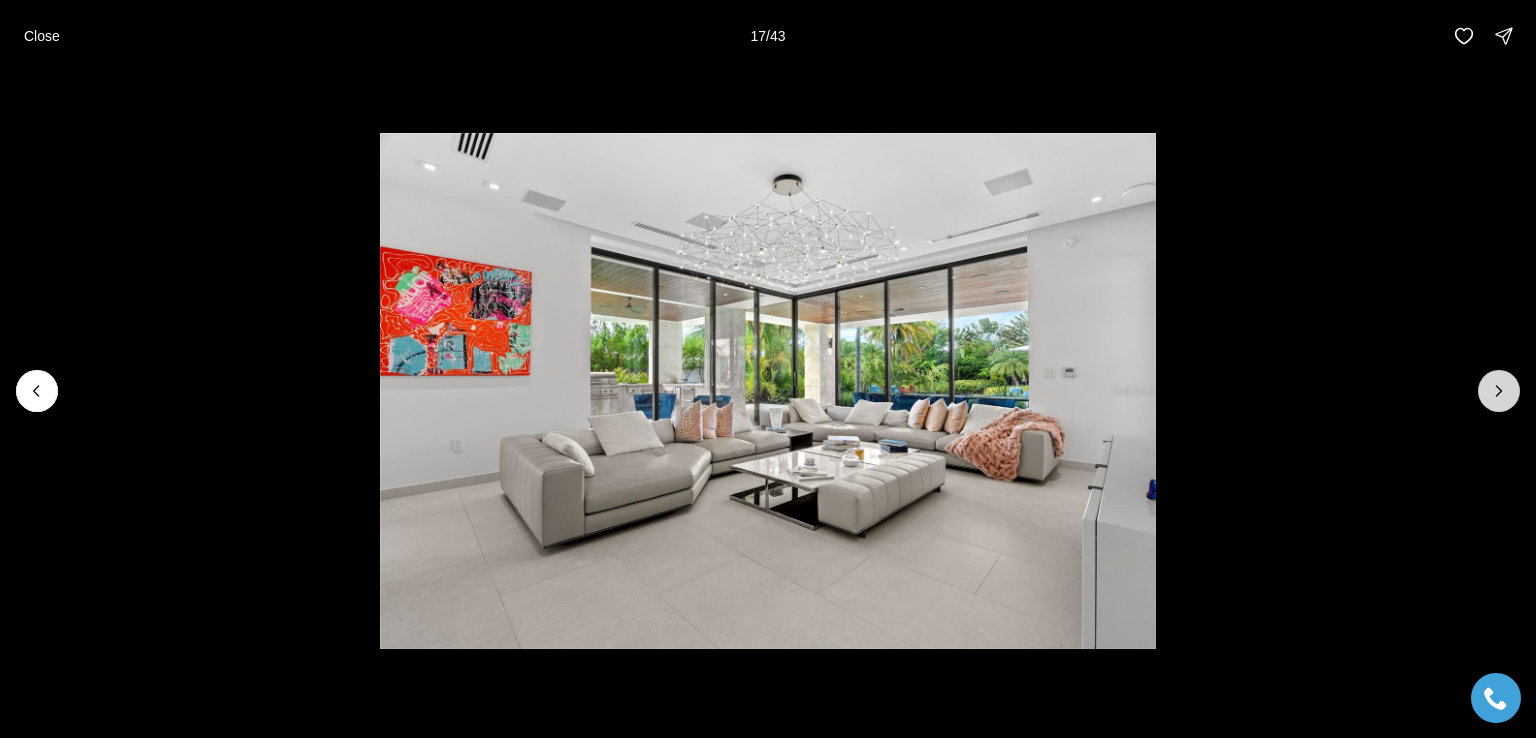 click 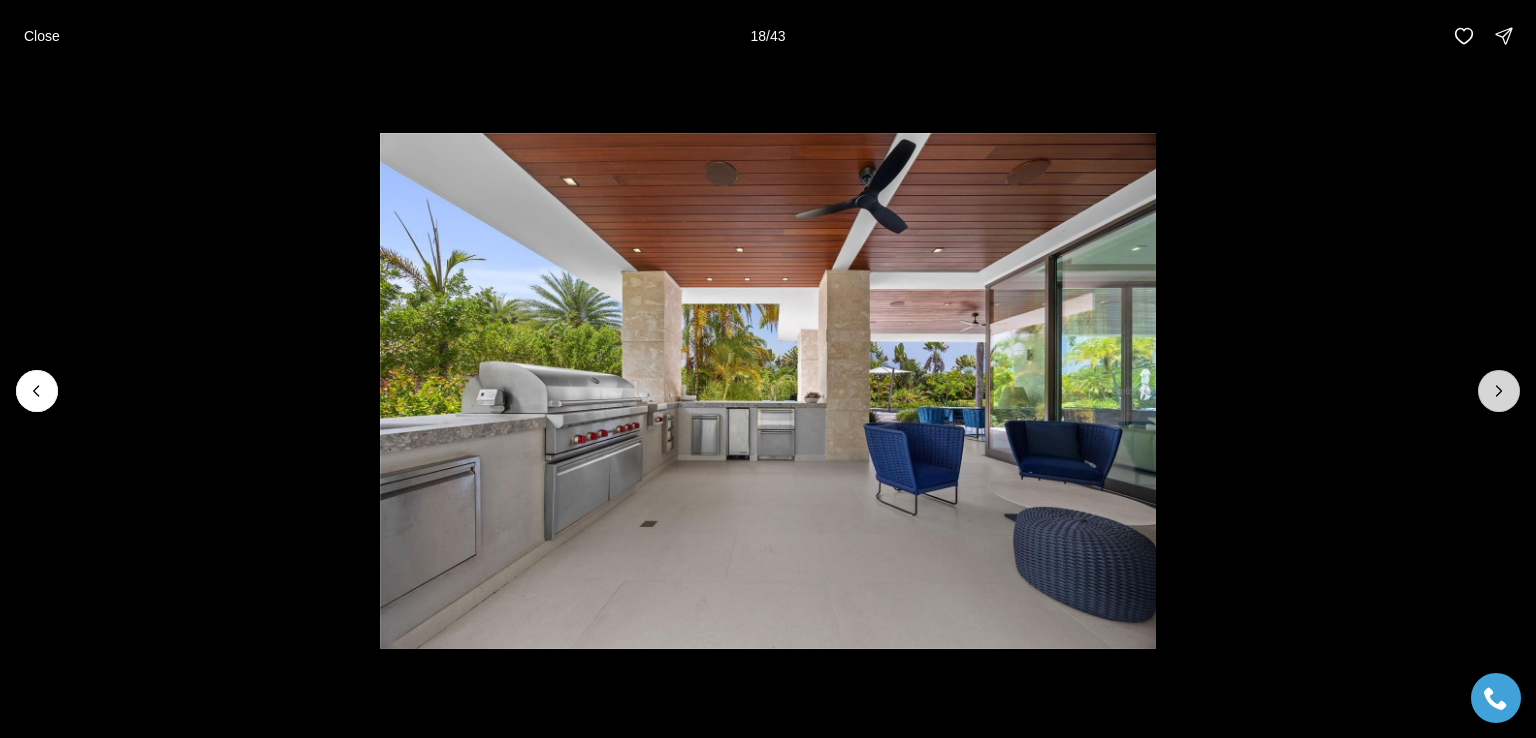 click 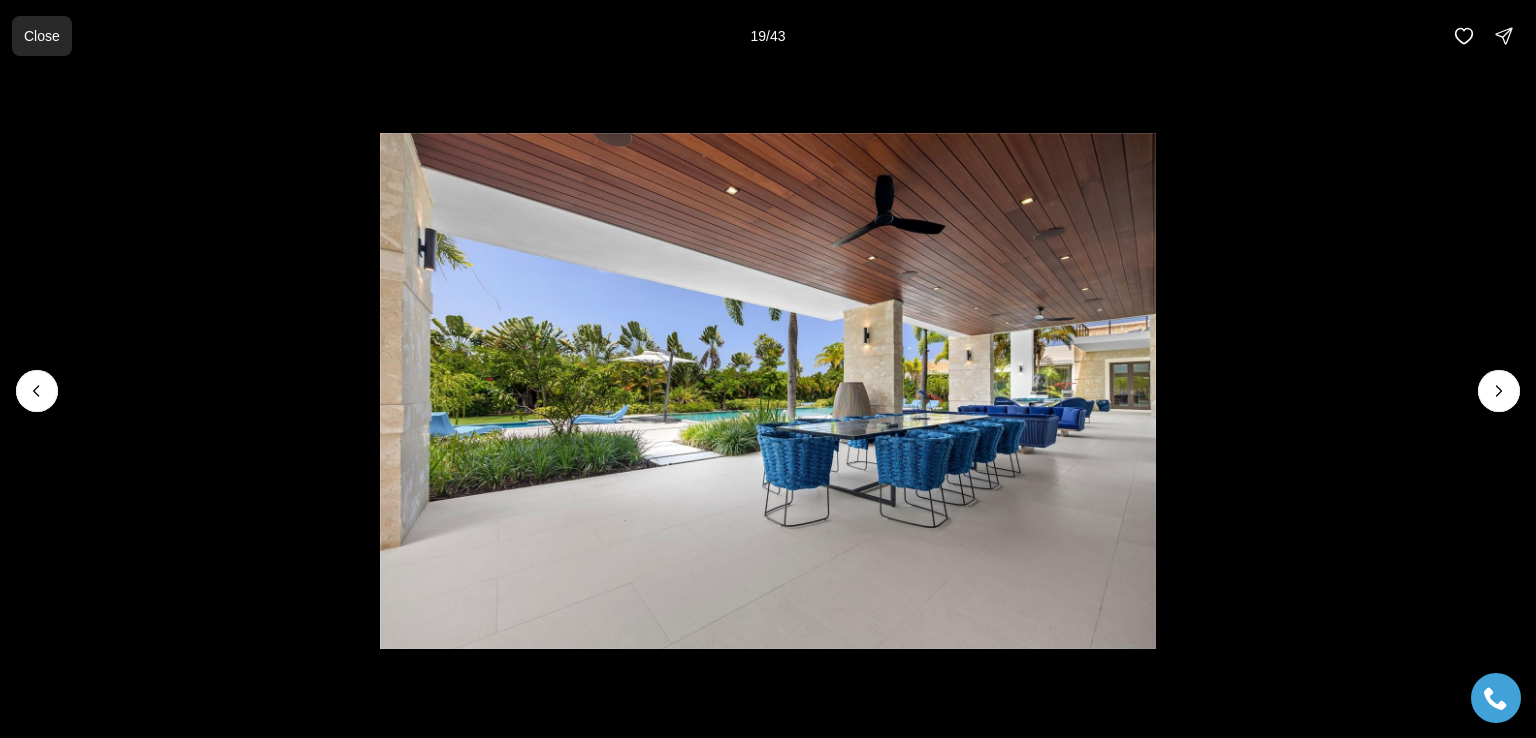 click on "Close" at bounding box center [42, 36] 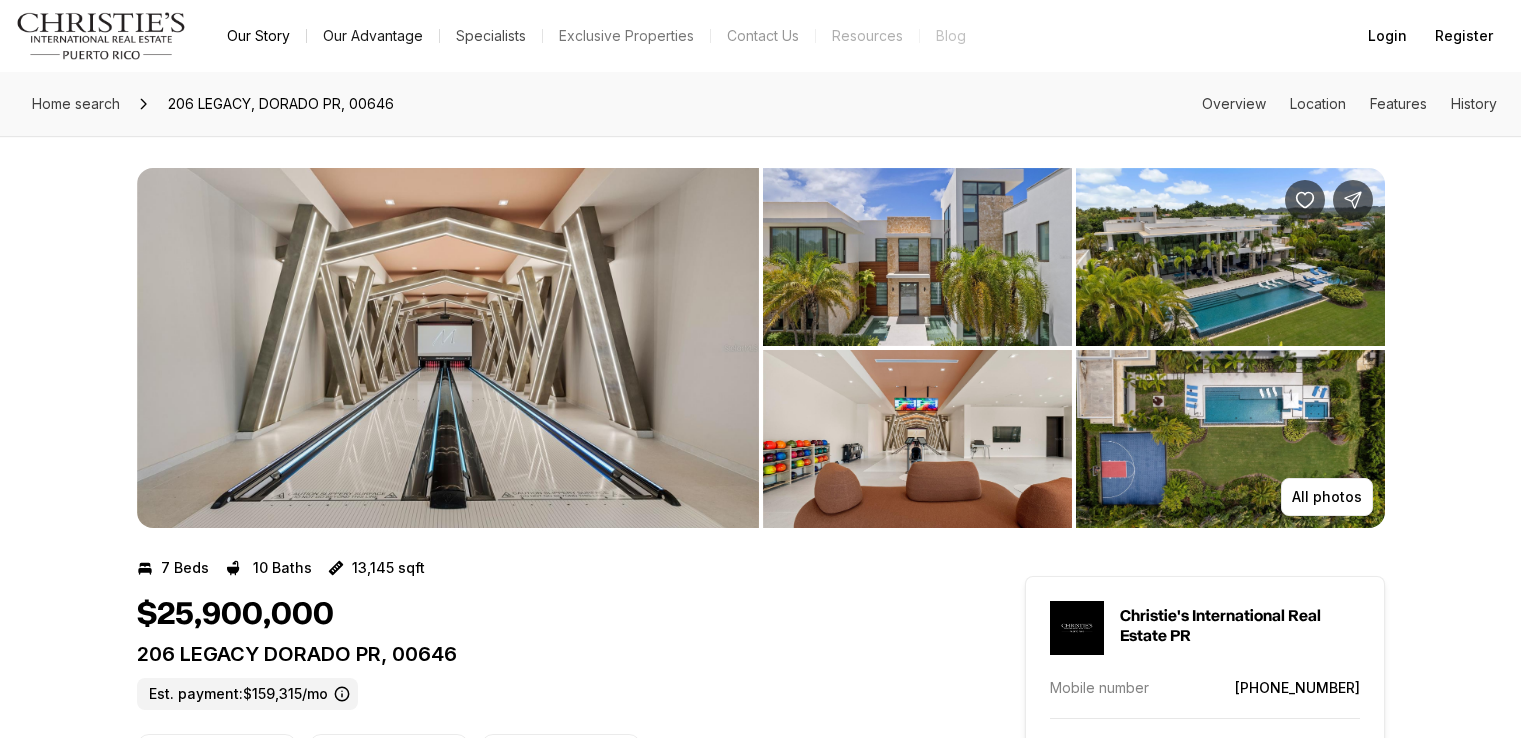 scroll, scrollTop: 0, scrollLeft: 0, axis: both 